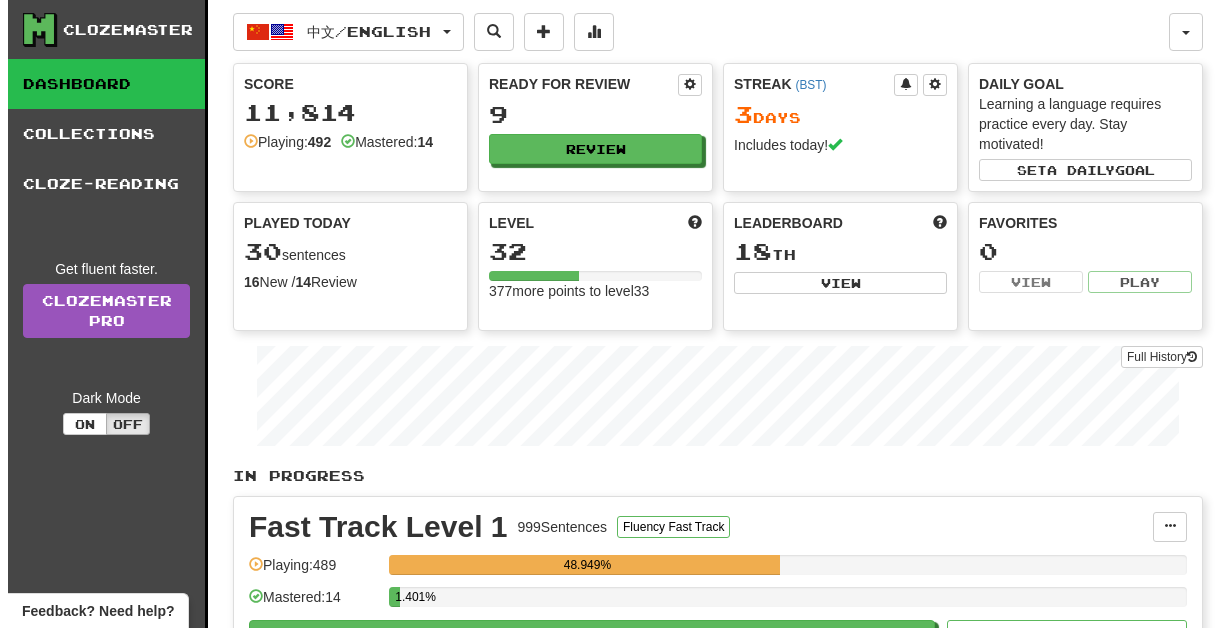 scroll, scrollTop: 386, scrollLeft: 0, axis: vertical 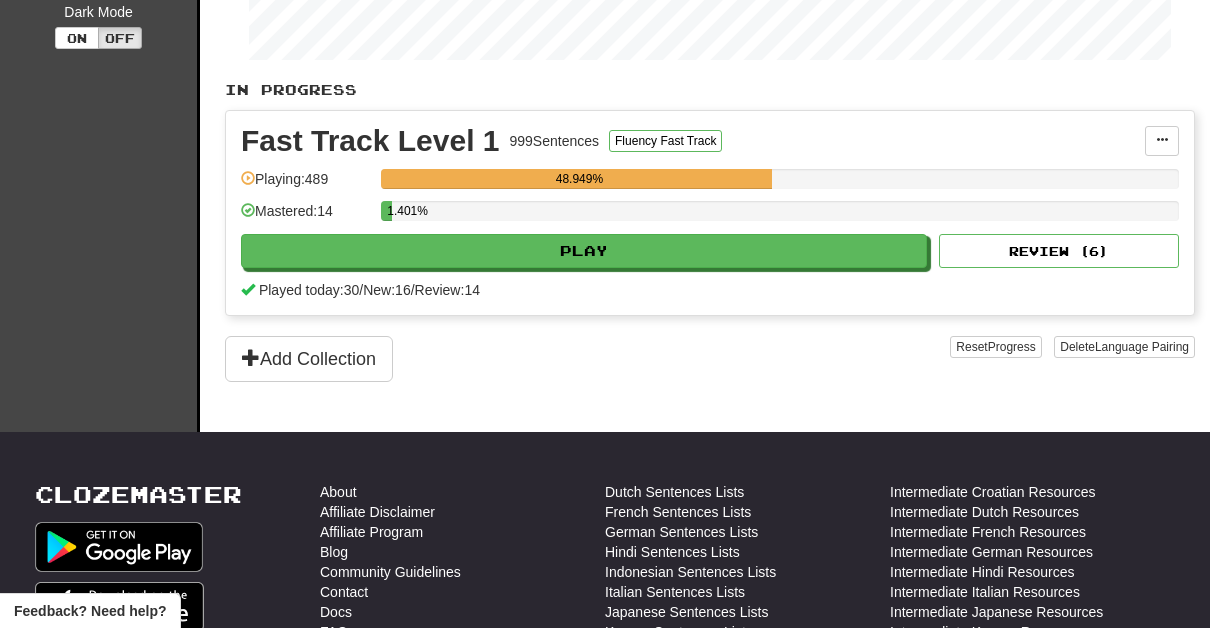click on "Fast Track Level 1 999  Sentences Fluency Fast Track Manage Sentences Unpin from Dashboard  Playing:  489 48.949%  Mastered:  14 1.401% Play Review ( 6 )   Played today:  30  /  New:  16  /  Review:  14" at bounding box center [710, 213] 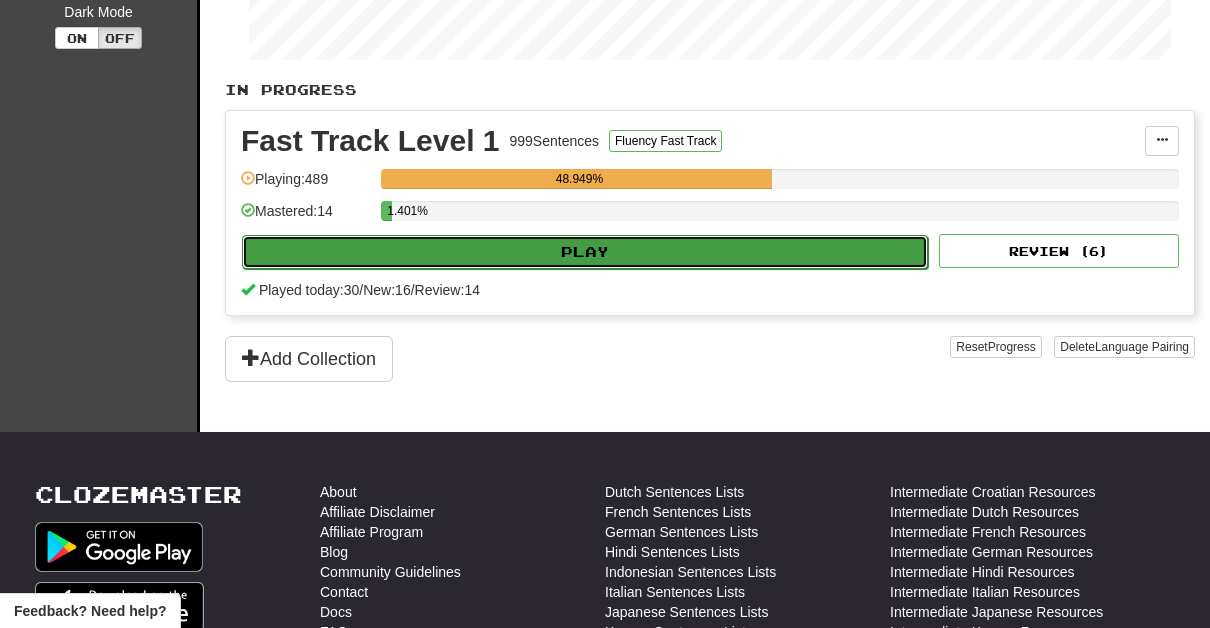 click on "Play" at bounding box center [585, 252] 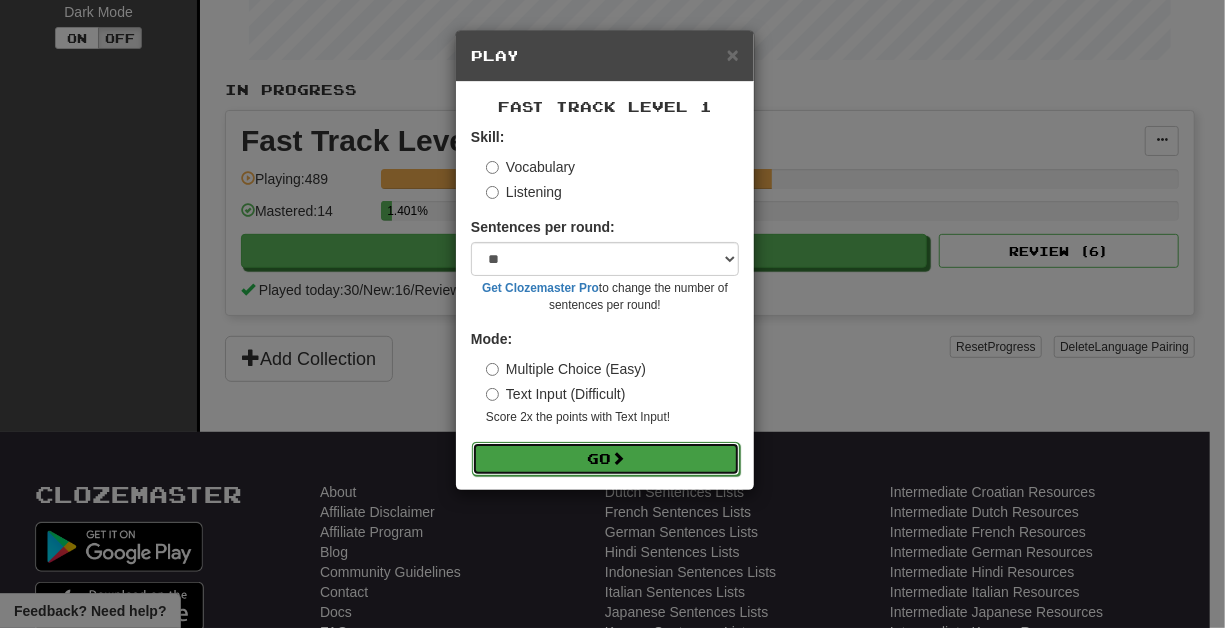 click on "Go" at bounding box center [606, 459] 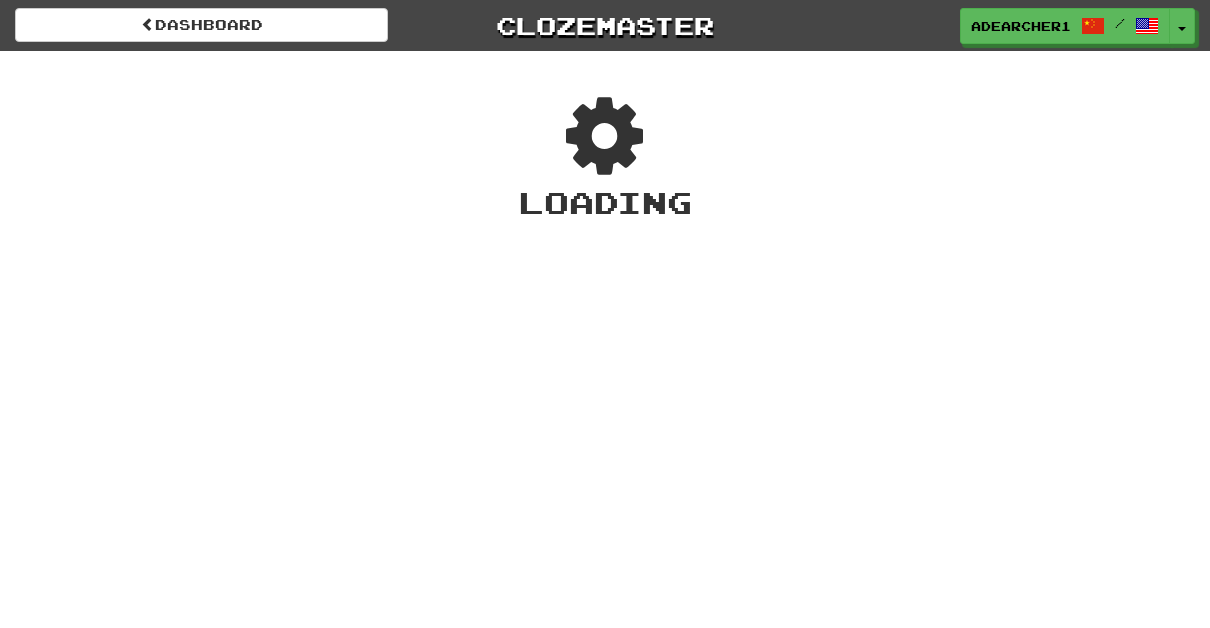 scroll, scrollTop: 0, scrollLeft: 0, axis: both 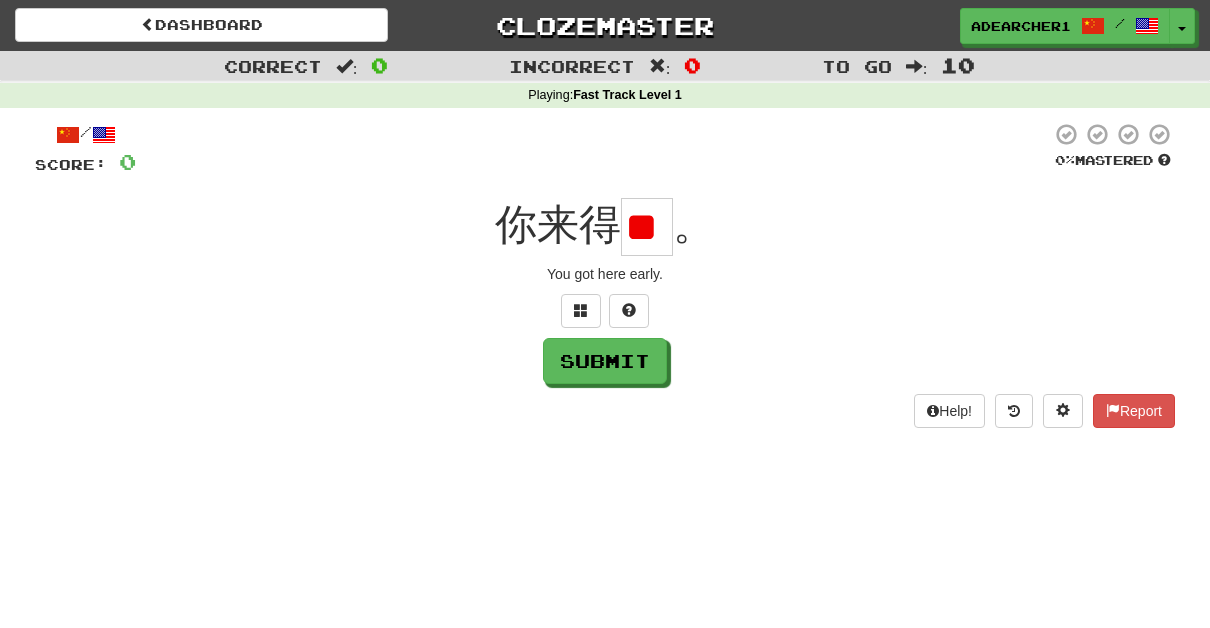 type on "*" 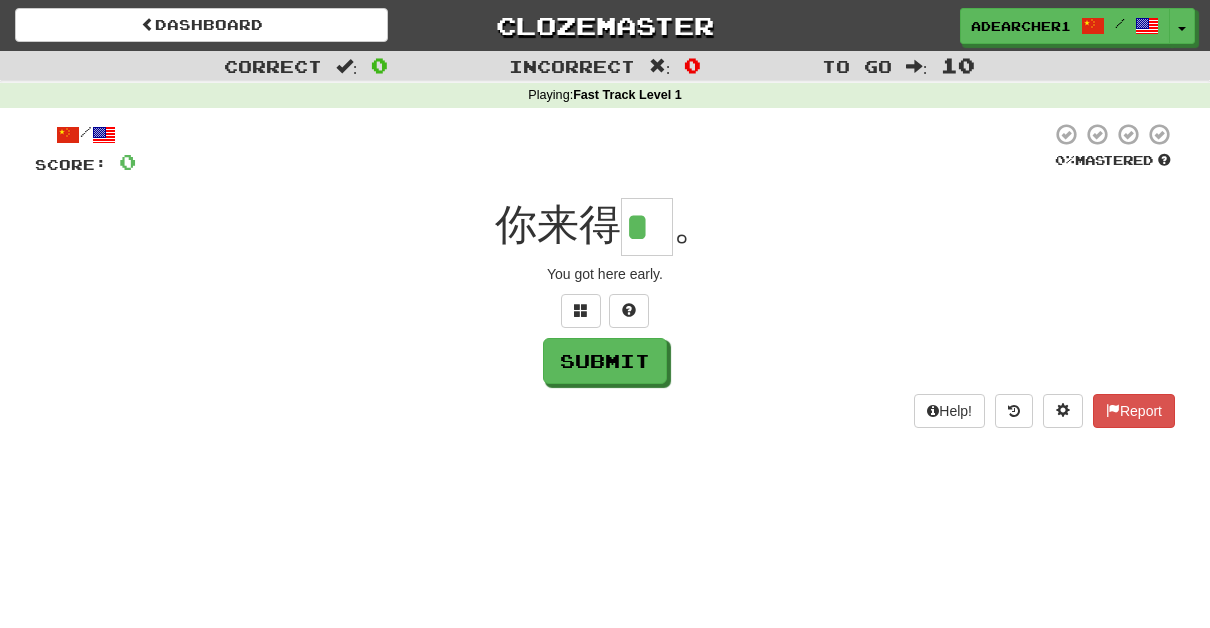 scroll, scrollTop: 0, scrollLeft: 0, axis: both 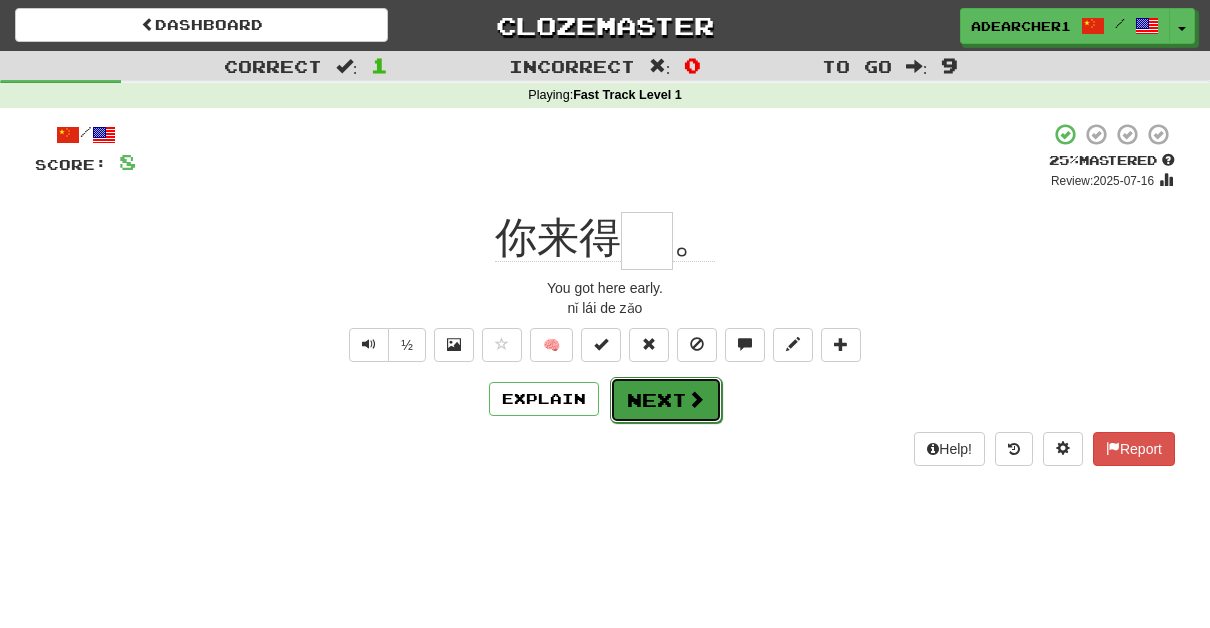 click on "Next" at bounding box center [666, 400] 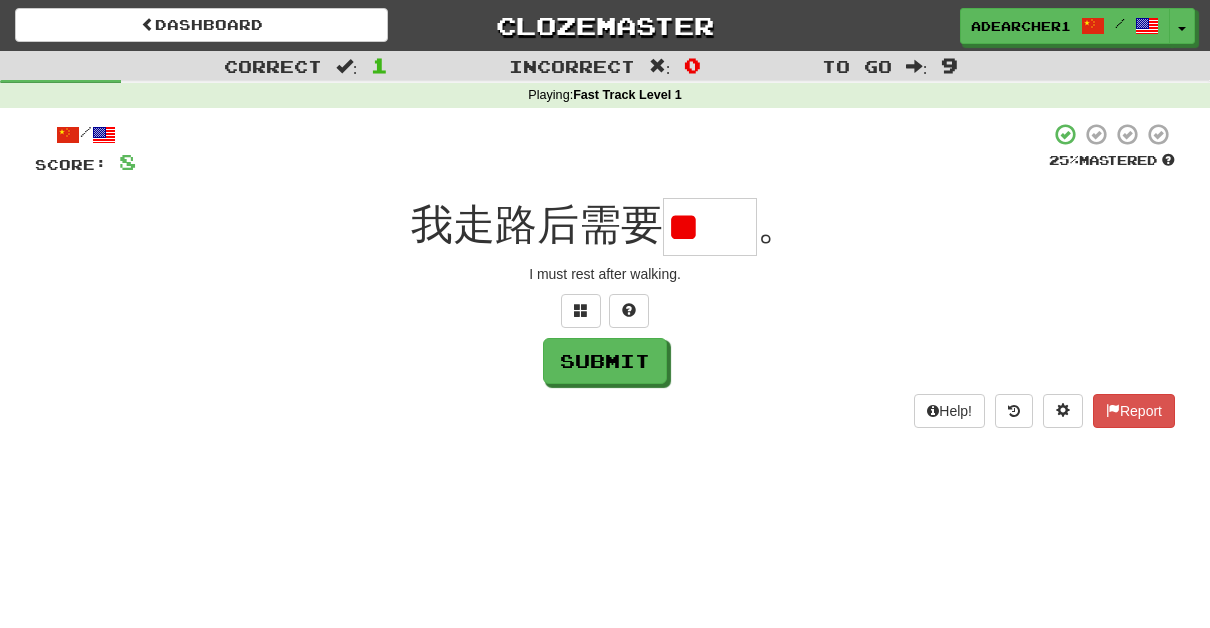 scroll, scrollTop: 0, scrollLeft: 0, axis: both 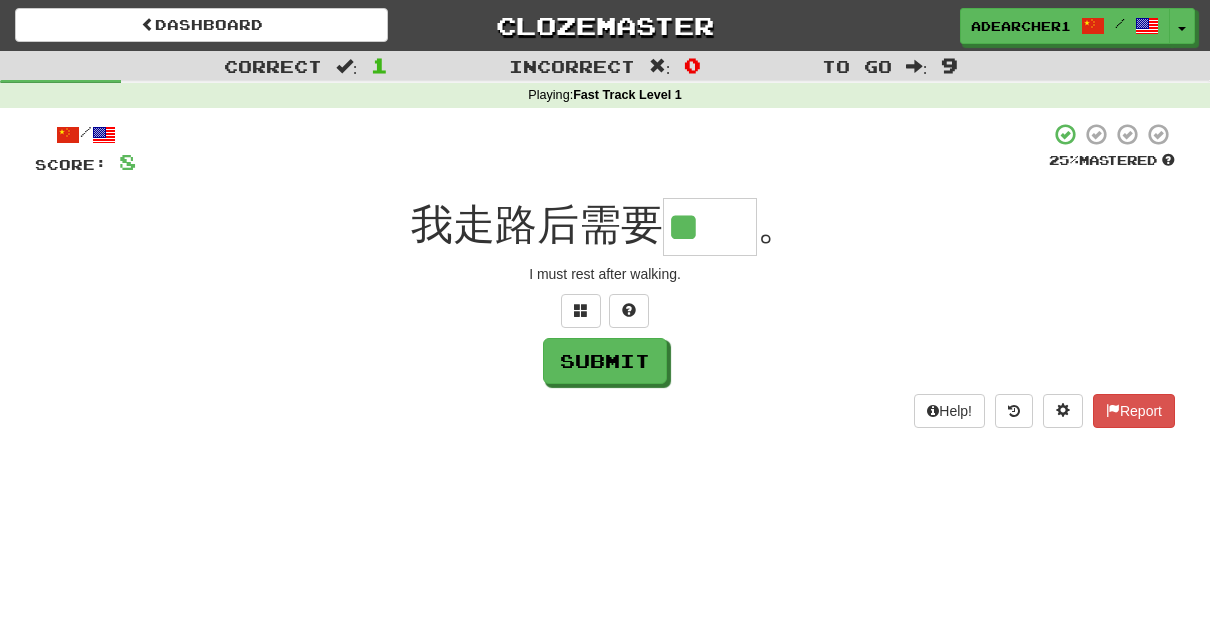 type on "**" 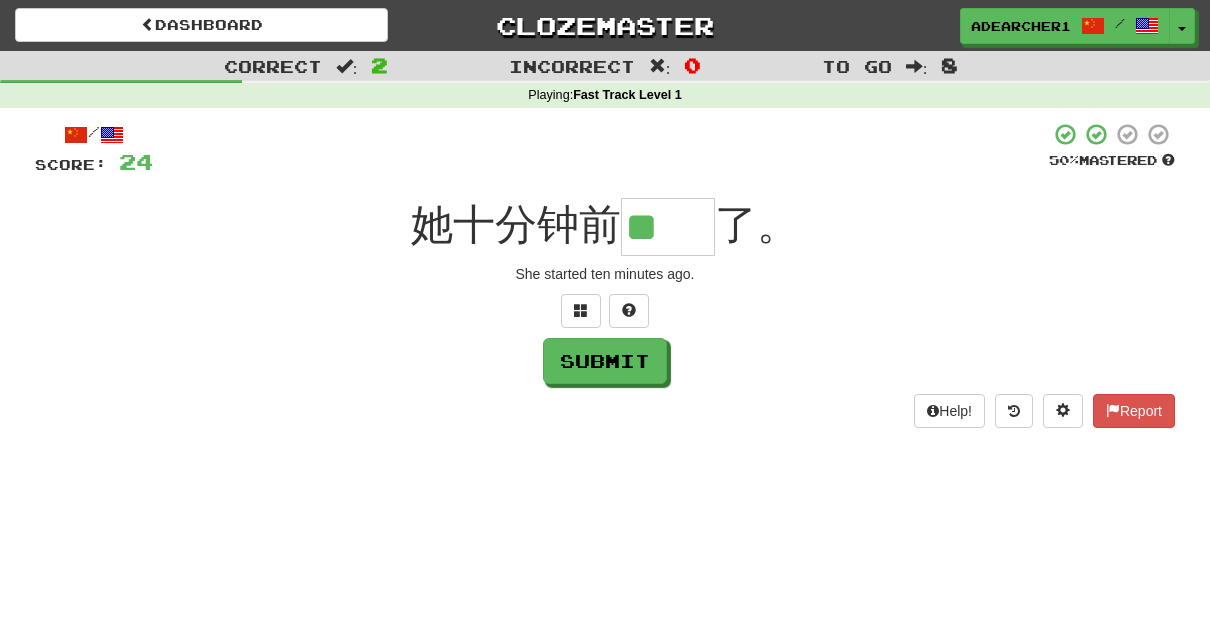 scroll, scrollTop: 0, scrollLeft: 0, axis: both 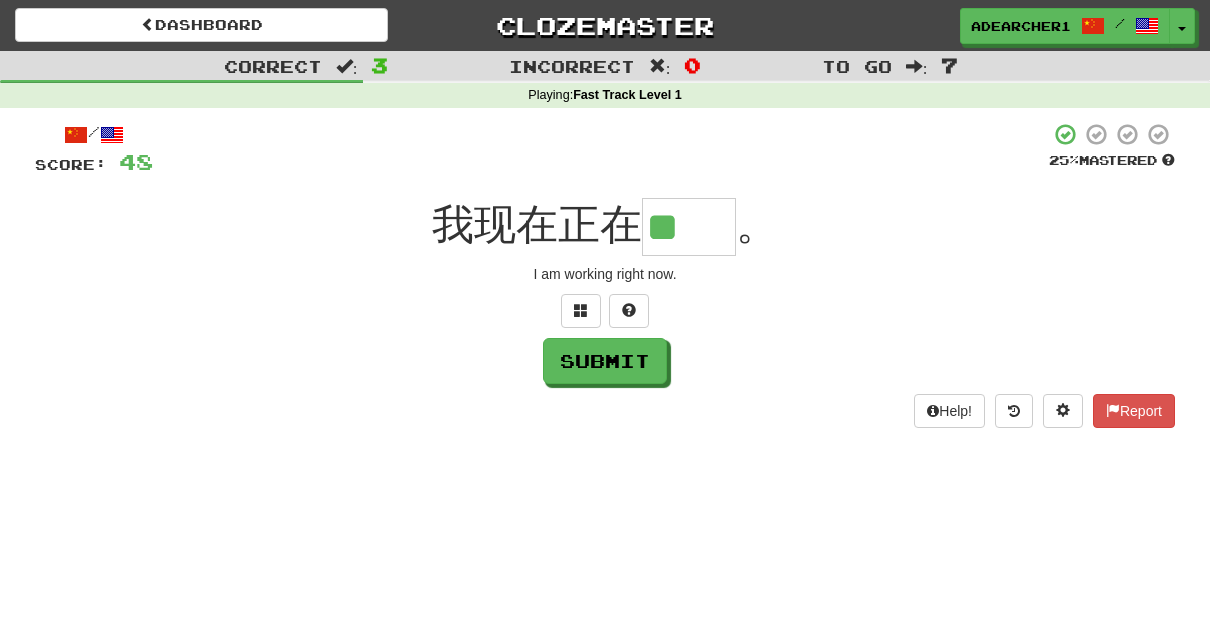 type on "**" 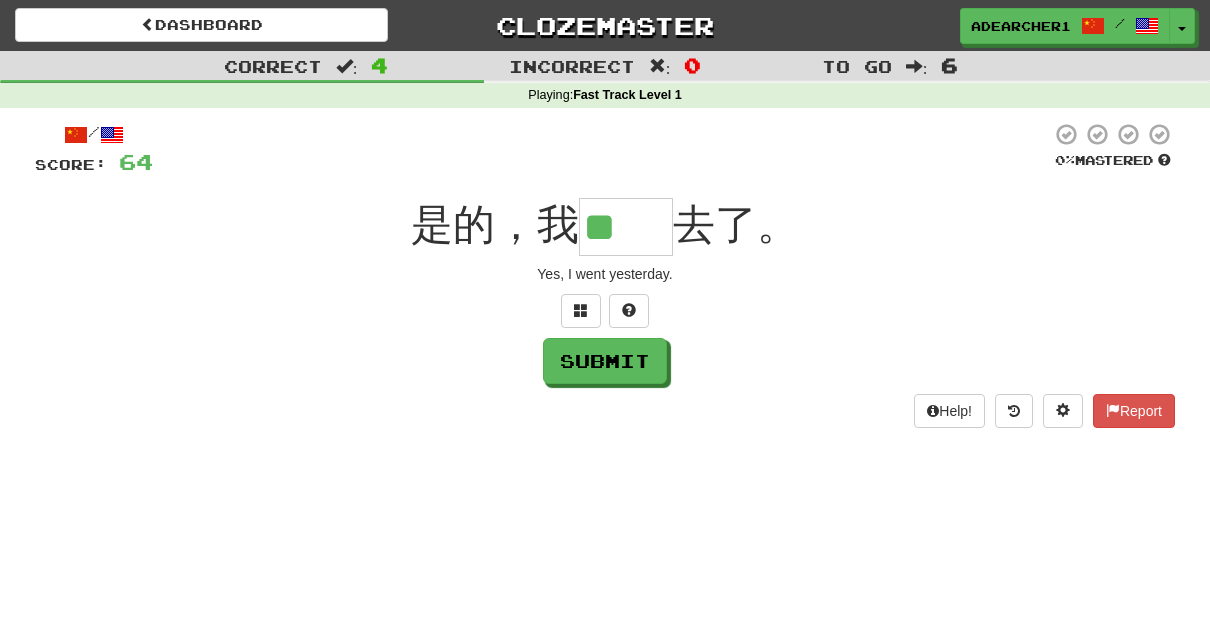 scroll, scrollTop: 0, scrollLeft: 0, axis: both 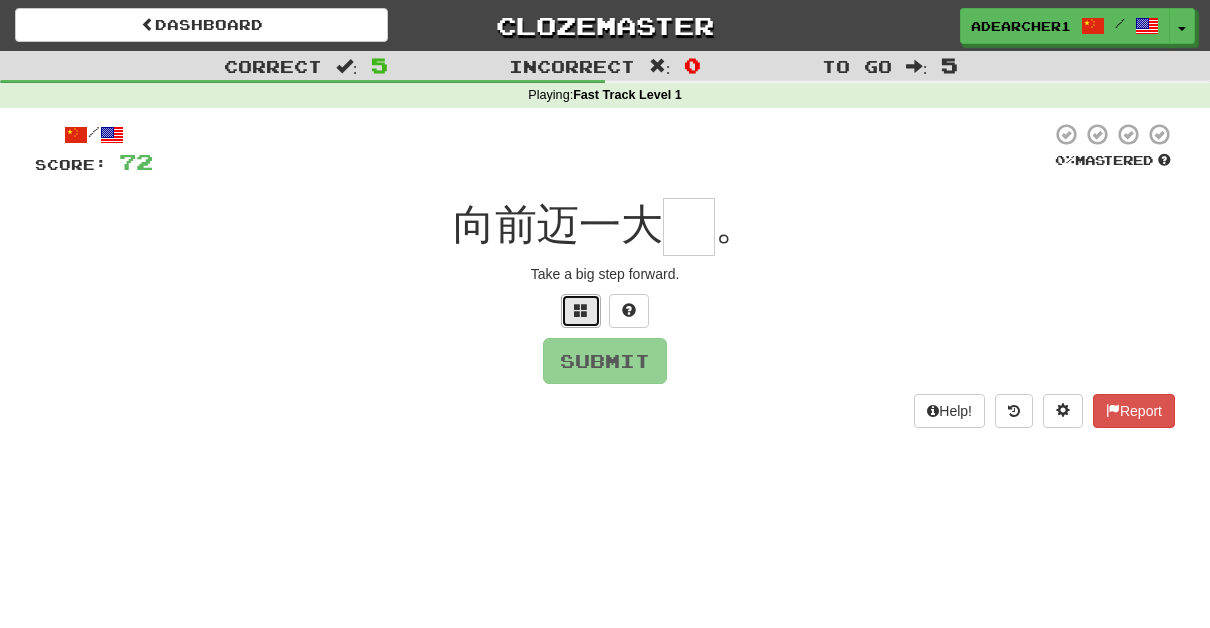 click at bounding box center [581, 311] 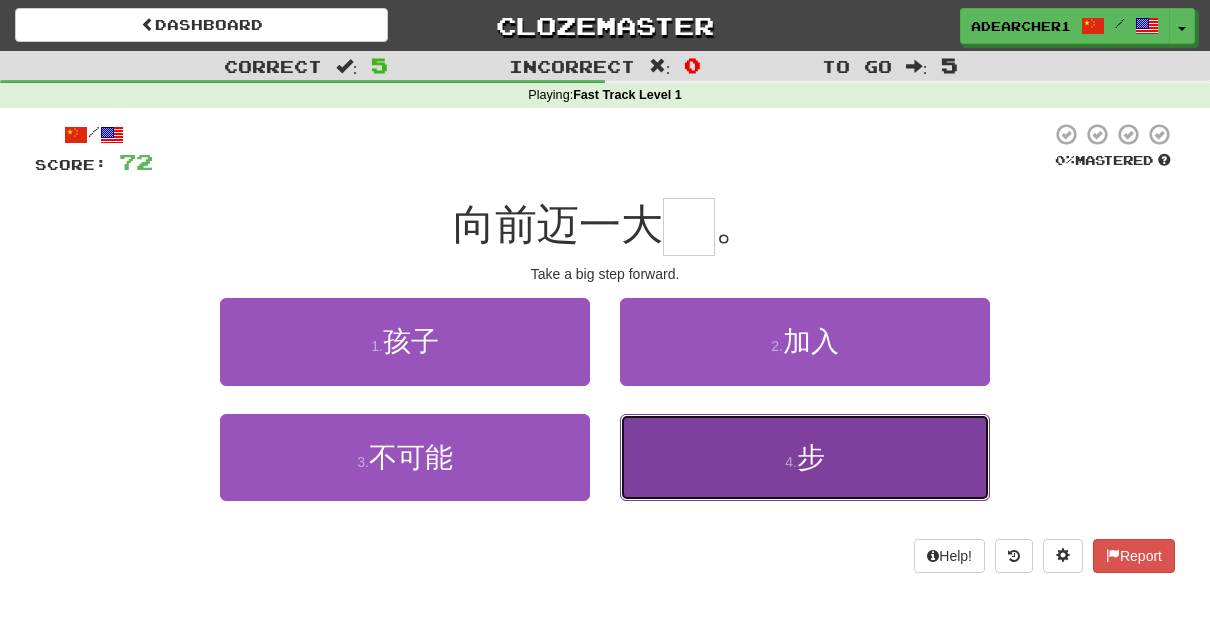 click on "4 . 步" at bounding box center (805, 457) 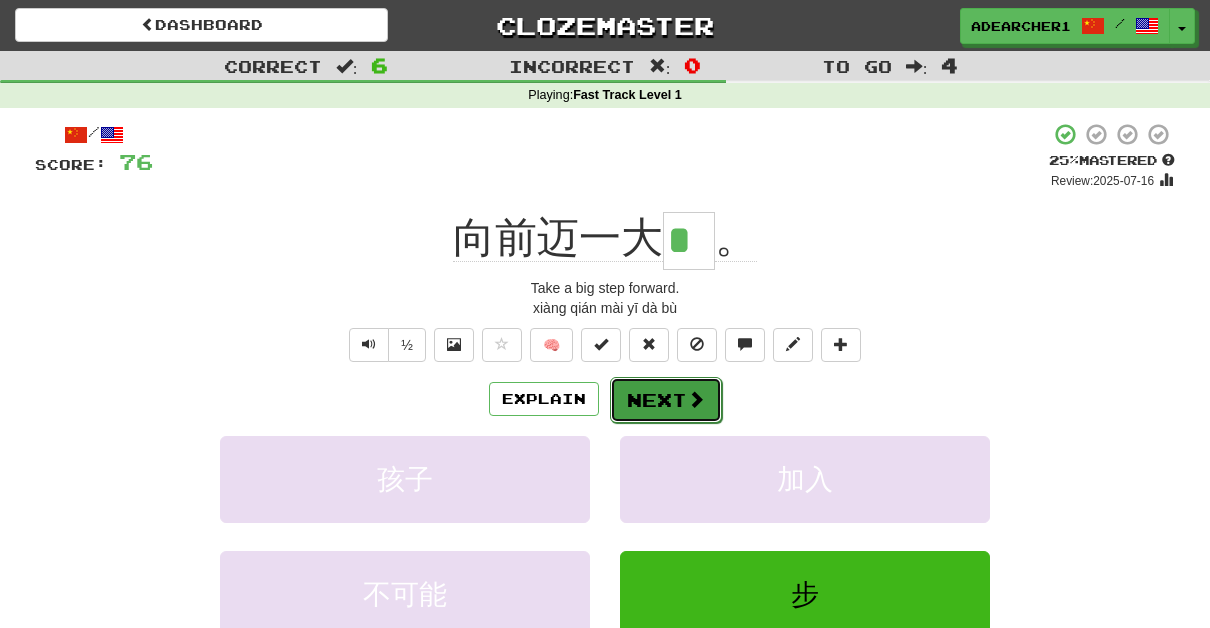 click on "Next" at bounding box center (666, 400) 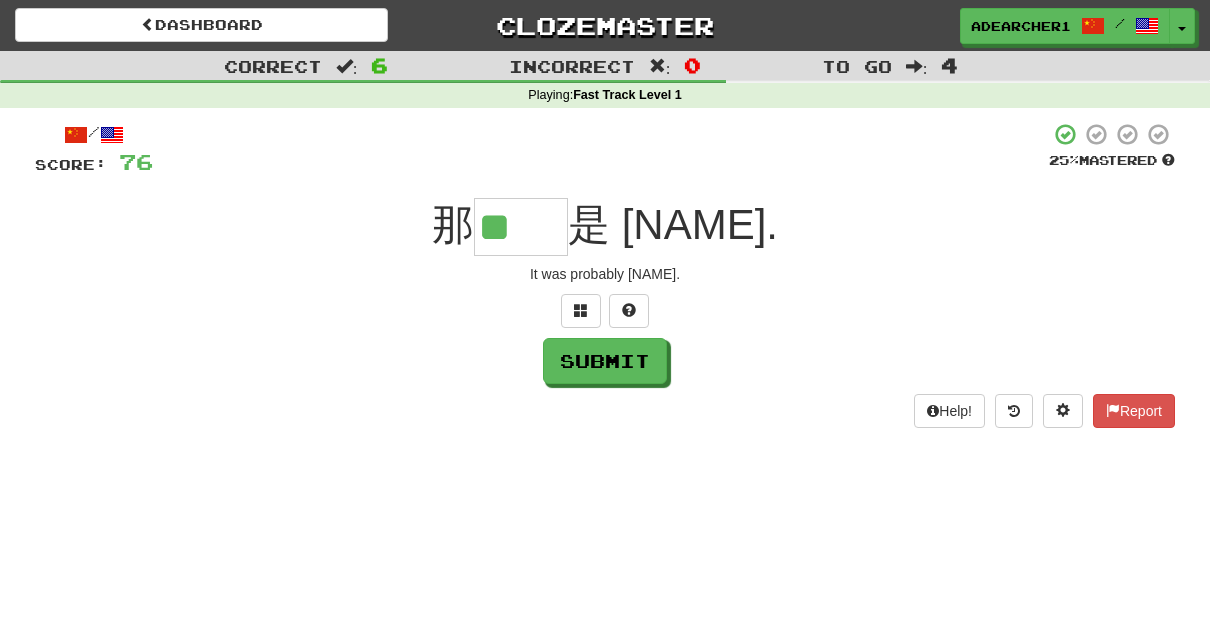 type on "**" 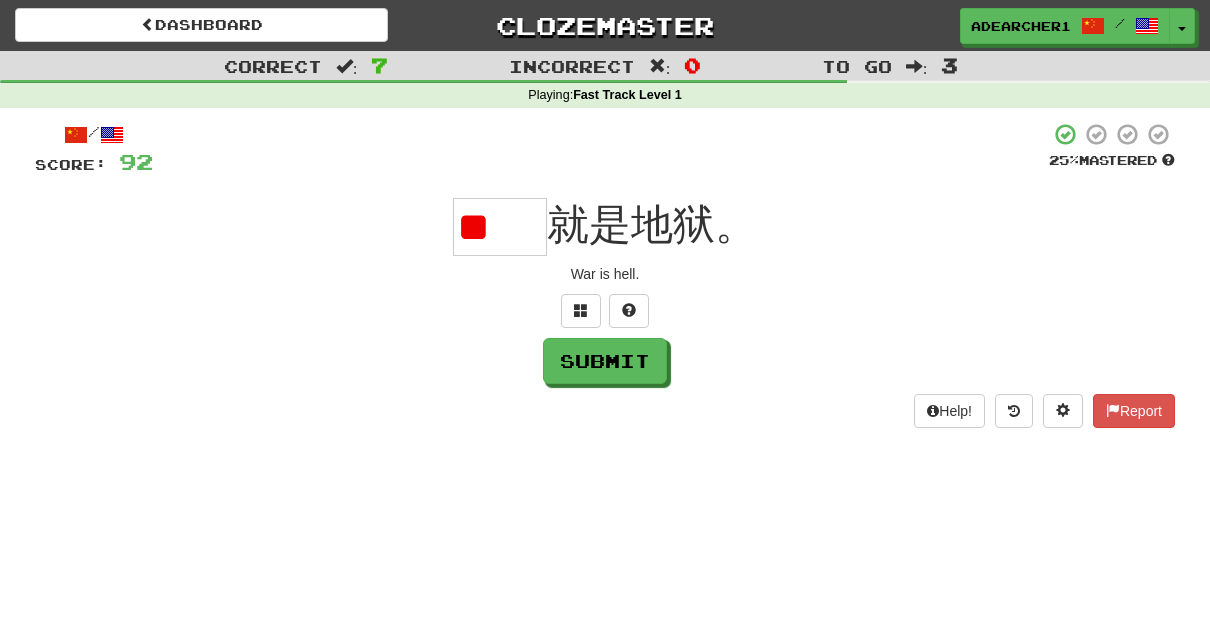 scroll, scrollTop: 0, scrollLeft: 0, axis: both 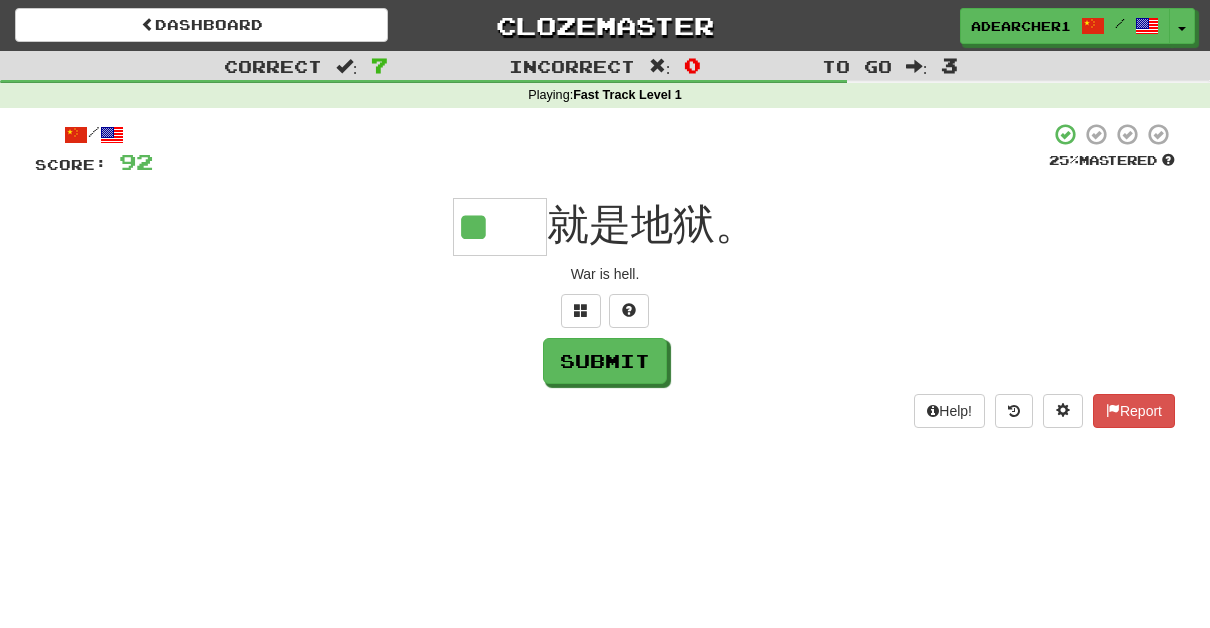 type on "**" 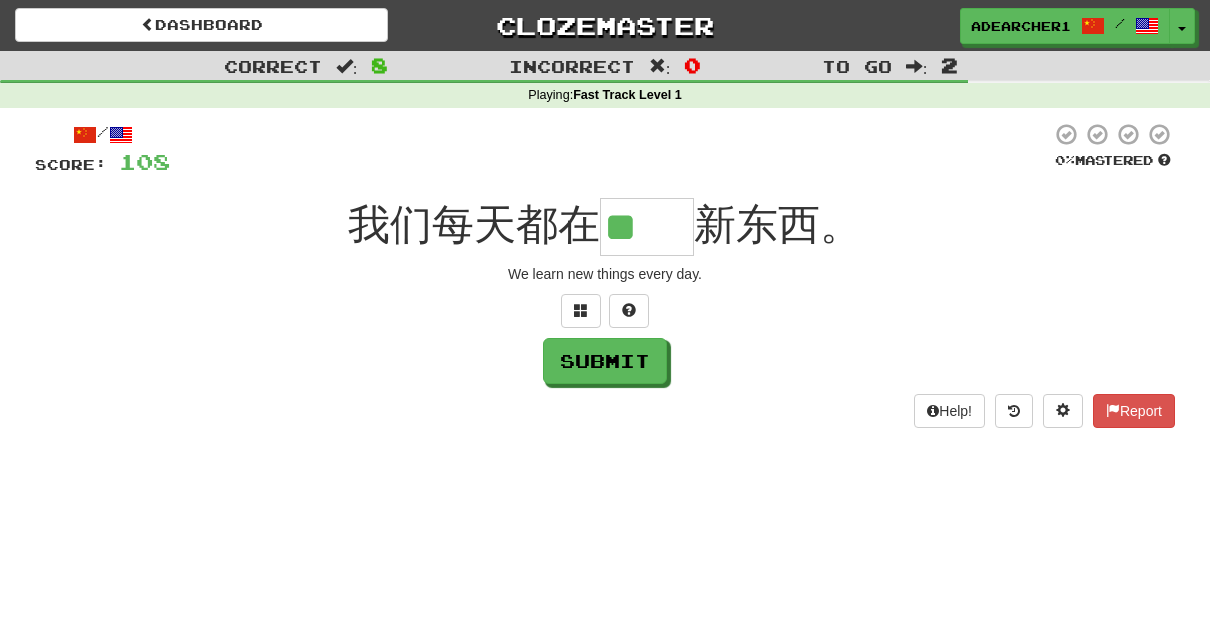 scroll, scrollTop: 0, scrollLeft: 0, axis: both 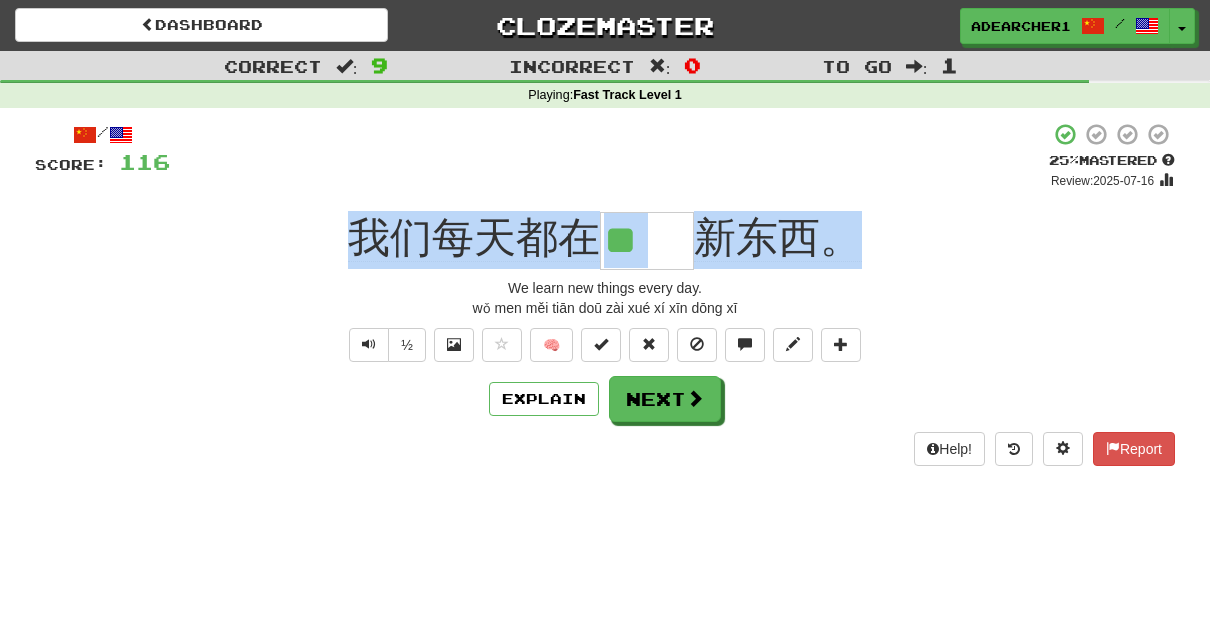 drag, startPoint x: 346, startPoint y: 246, endPoint x: 870, endPoint y: 234, distance: 524.1374 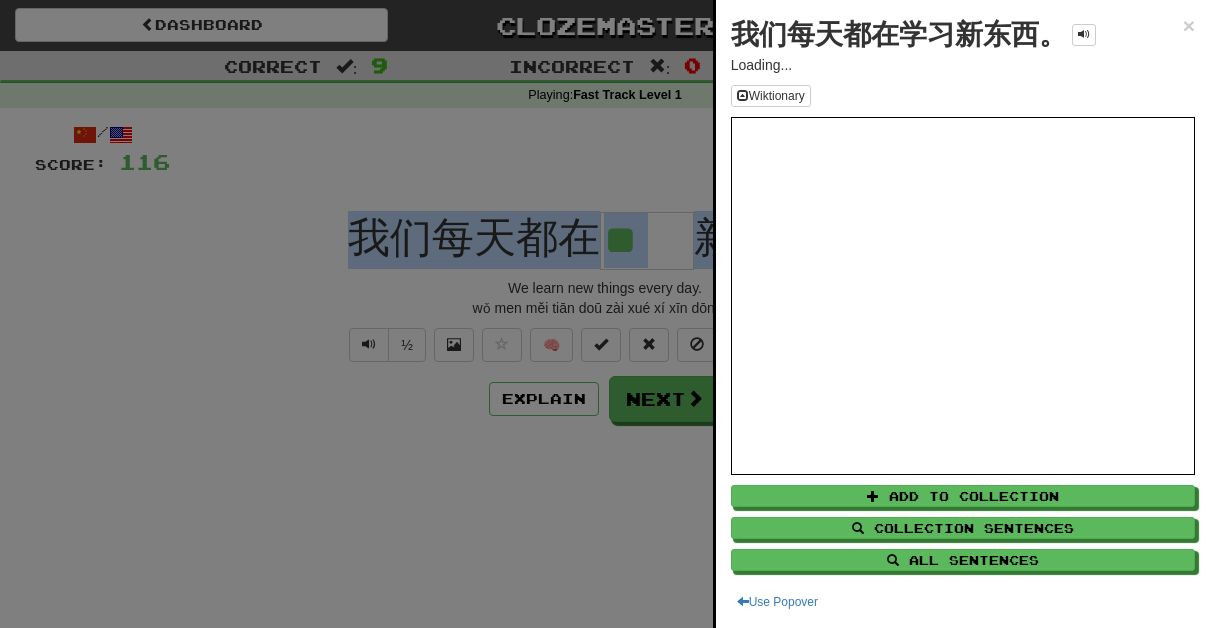 copy on "我们每天都在 新东西。" 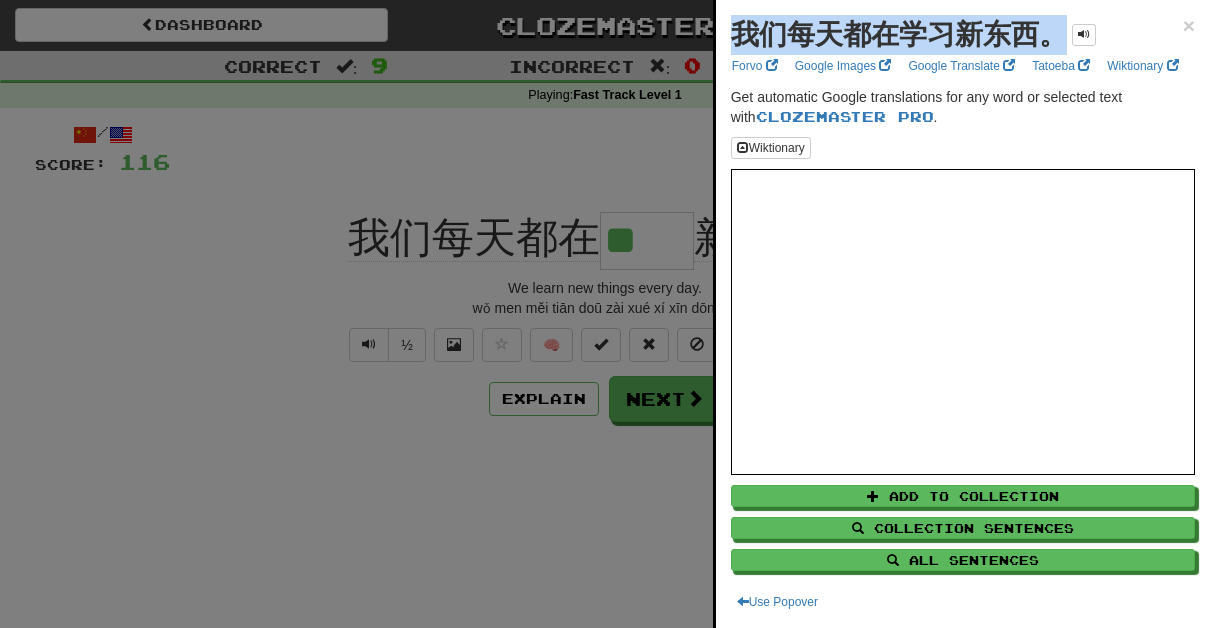 drag, startPoint x: 736, startPoint y: 39, endPoint x: 1058, endPoint y: 40, distance: 322.00156 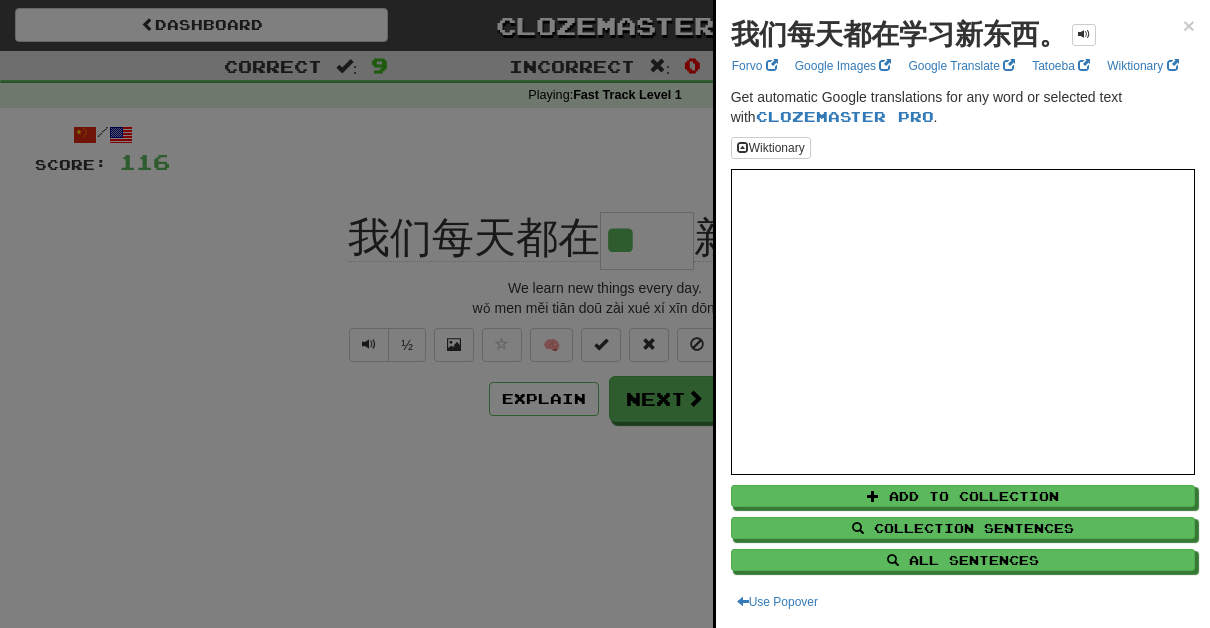 click at bounding box center (605, 314) 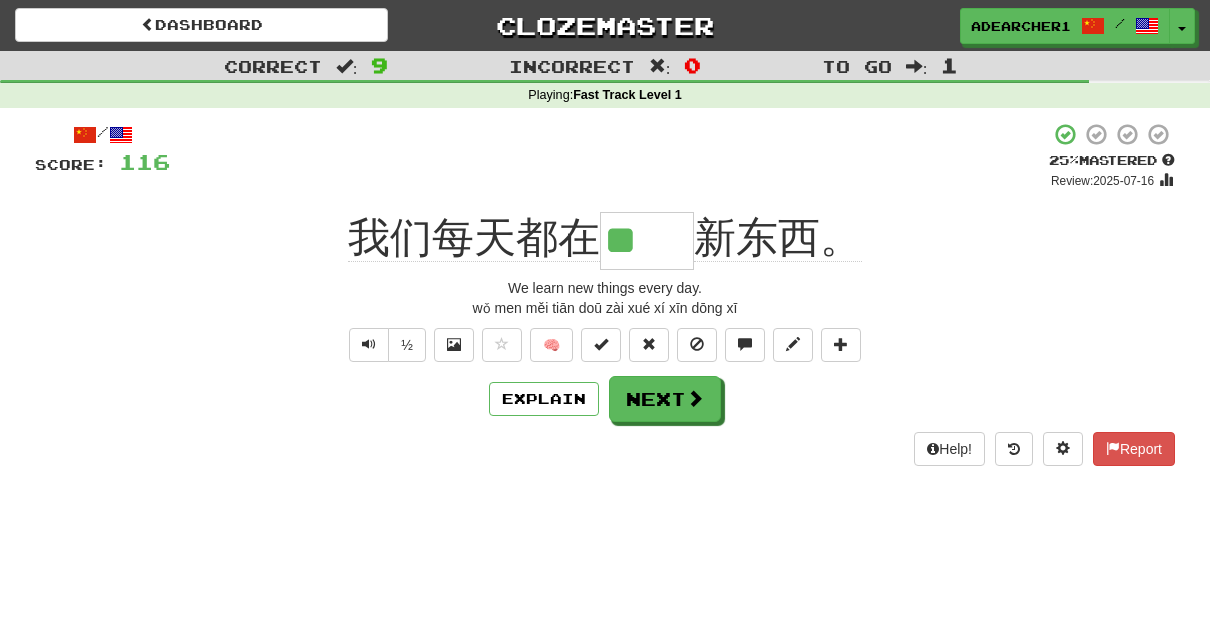 click on "**" at bounding box center (647, 241) 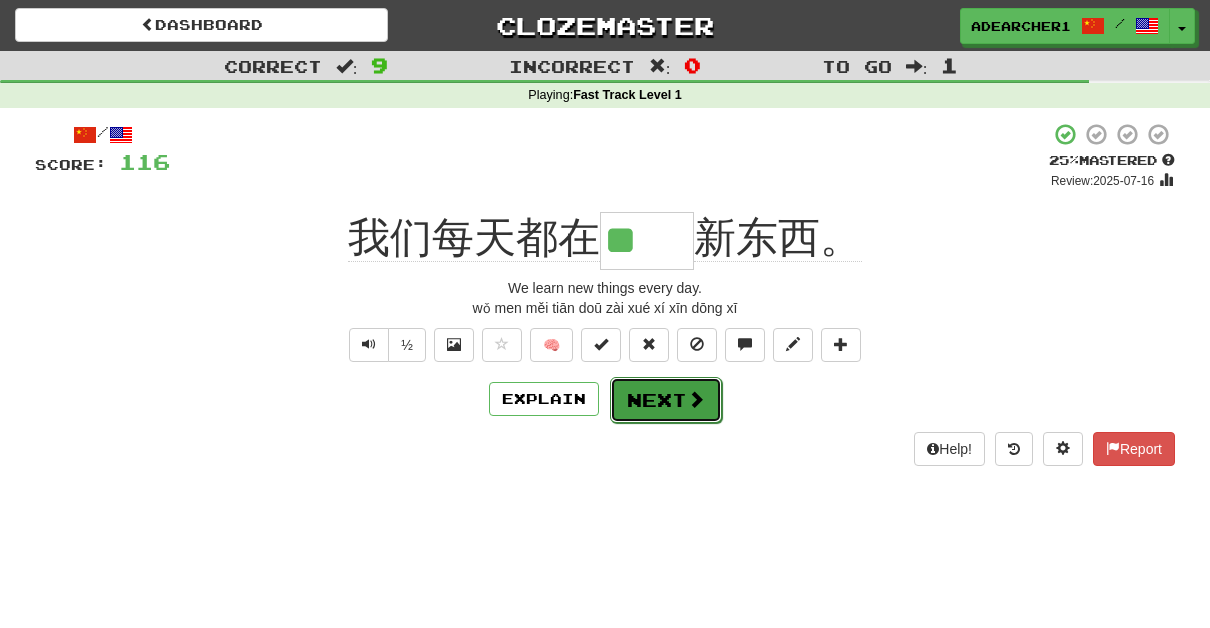 click on "Next" at bounding box center [666, 400] 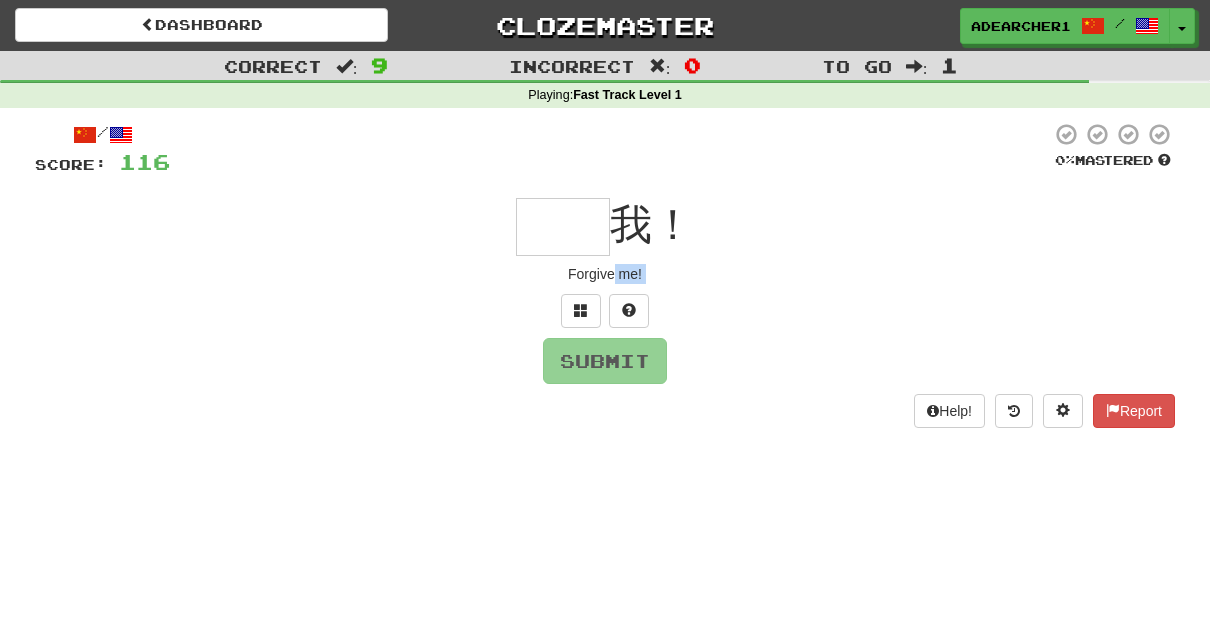 drag, startPoint x: 757, startPoint y: 285, endPoint x: 612, endPoint y: 282, distance: 145.03104 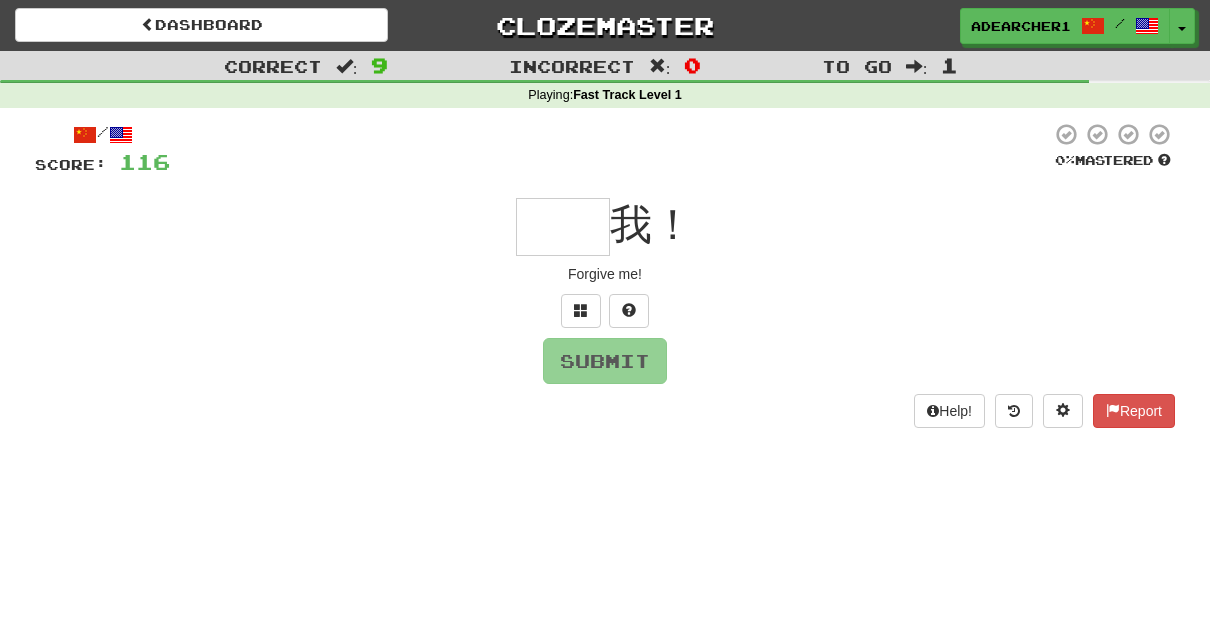 drag, startPoint x: 612, startPoint y: 282, endPoint x: 535, endPoint y: 282, distance: 77 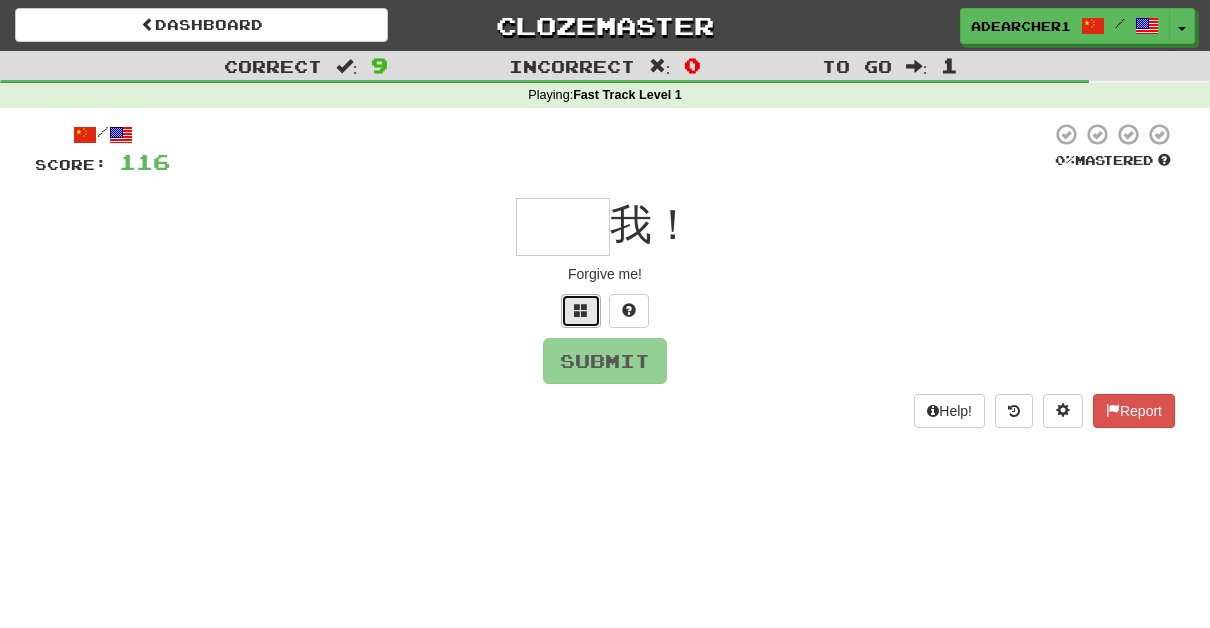click at bounding box center [581, 310] 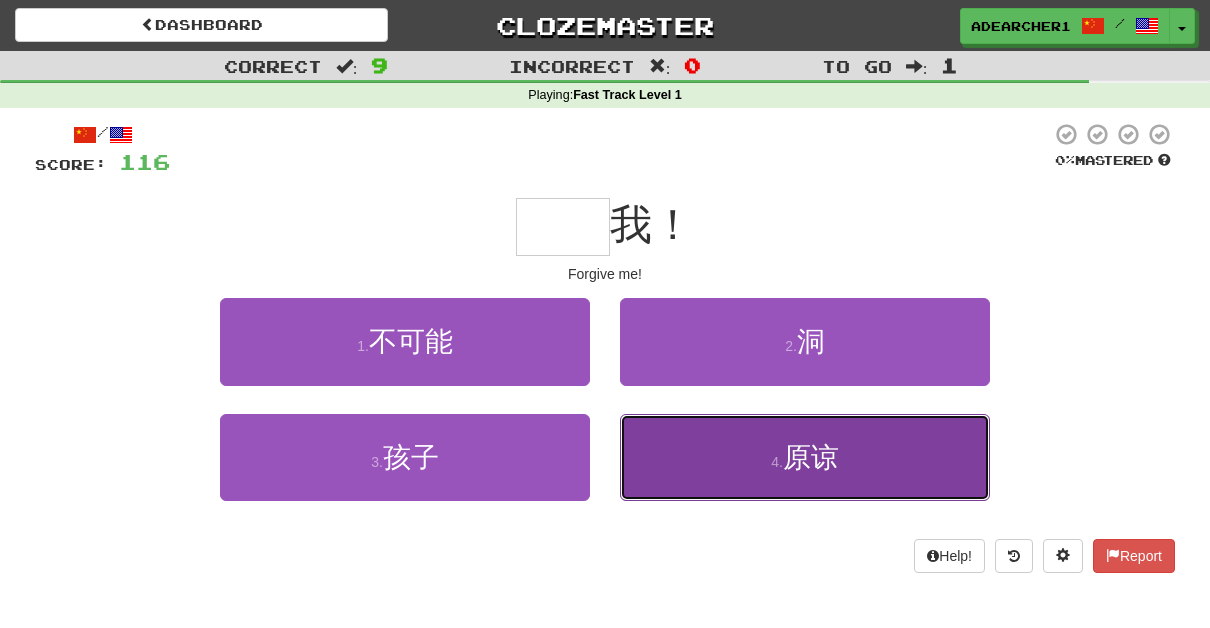 click on "4 . 原谅" at bounding box center [805, 457] 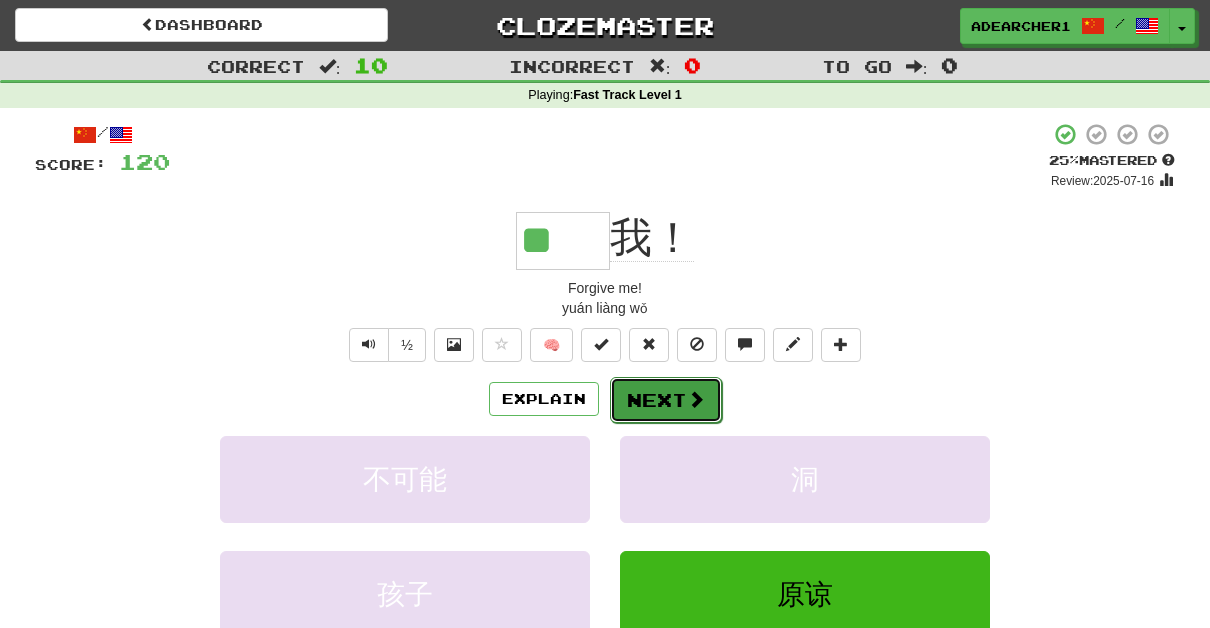 click on "Next" at bounding box center (666, 400) 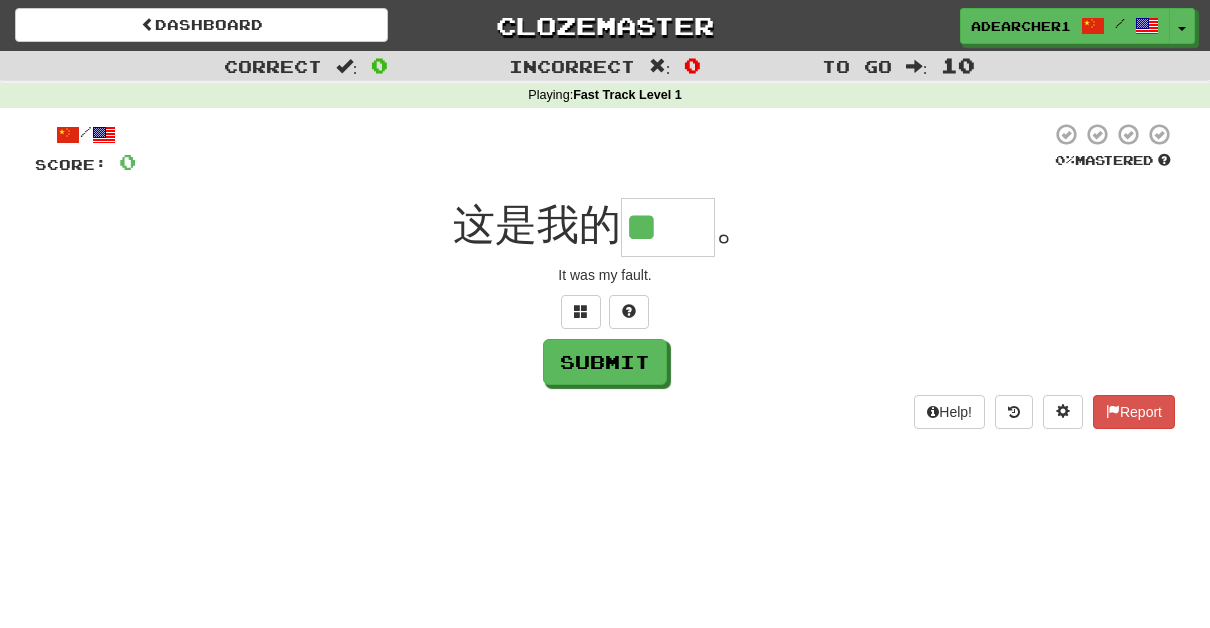 type on "**" 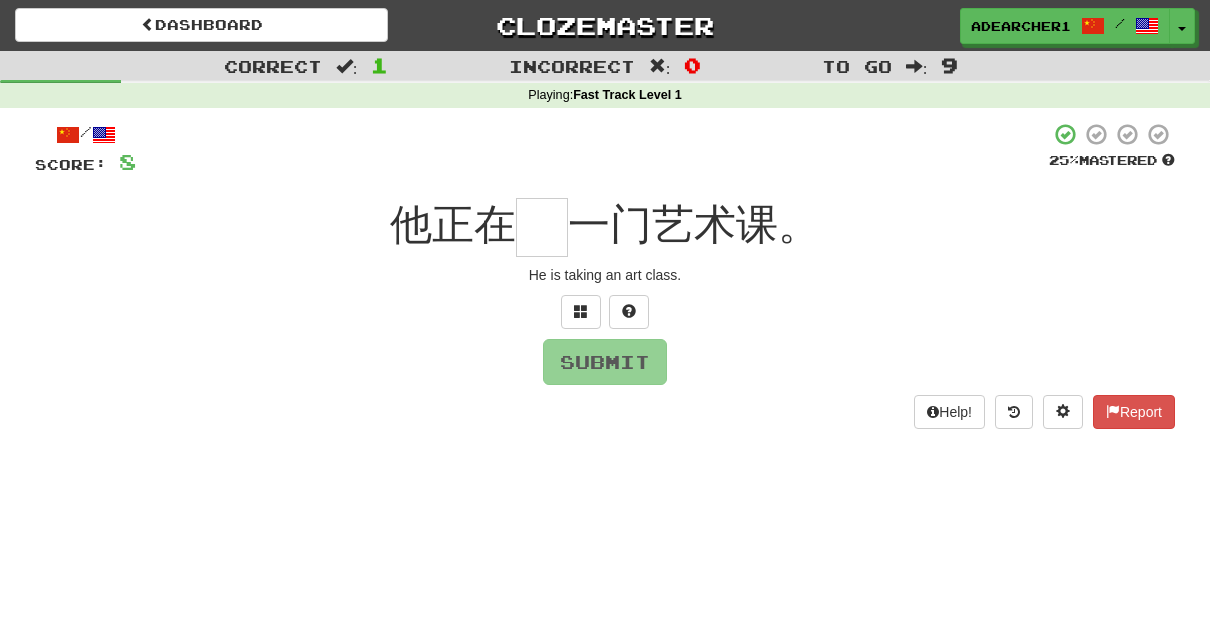type on "*" 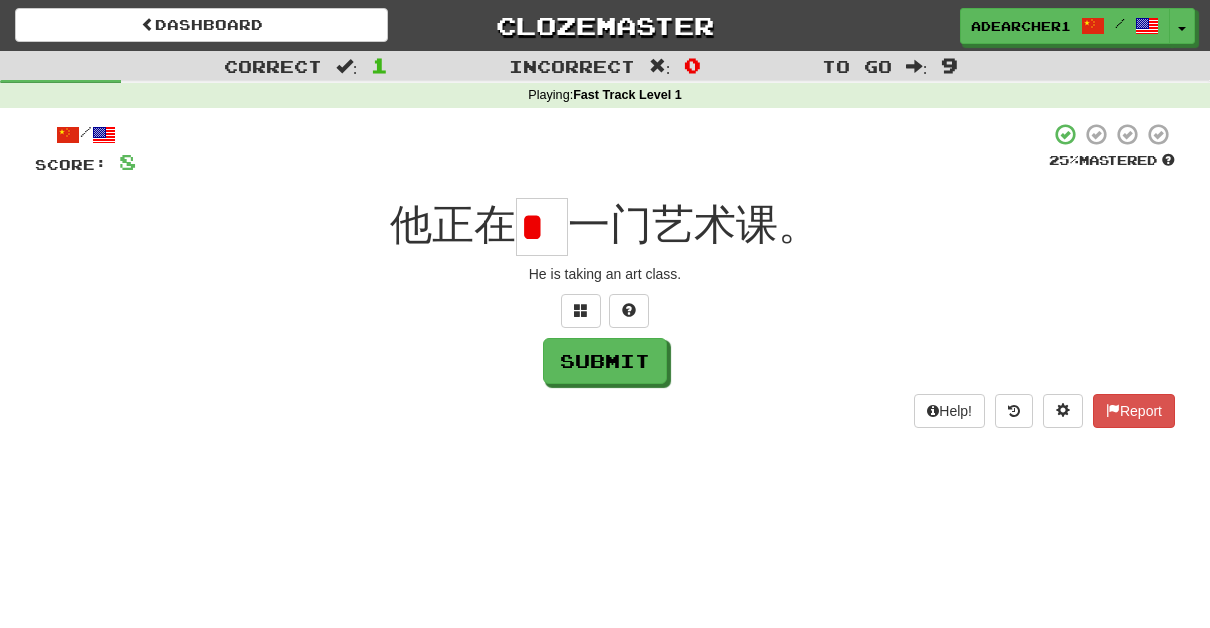scroll, scrollTop: 0, scrollLeft: 0, axis: both 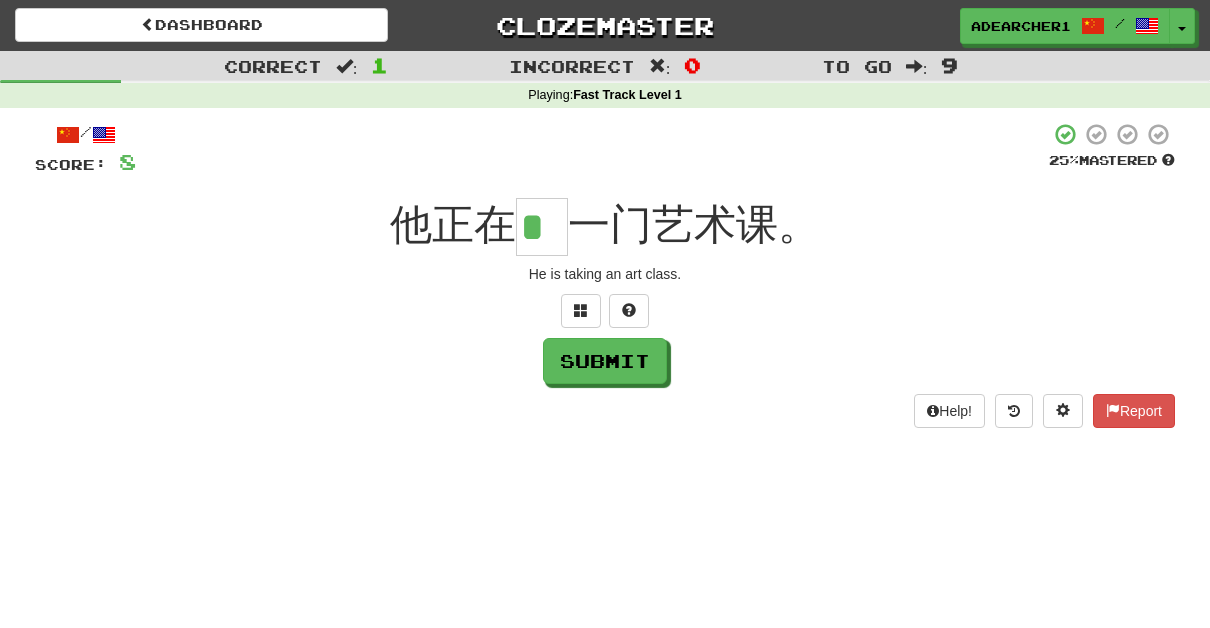 type on "*" 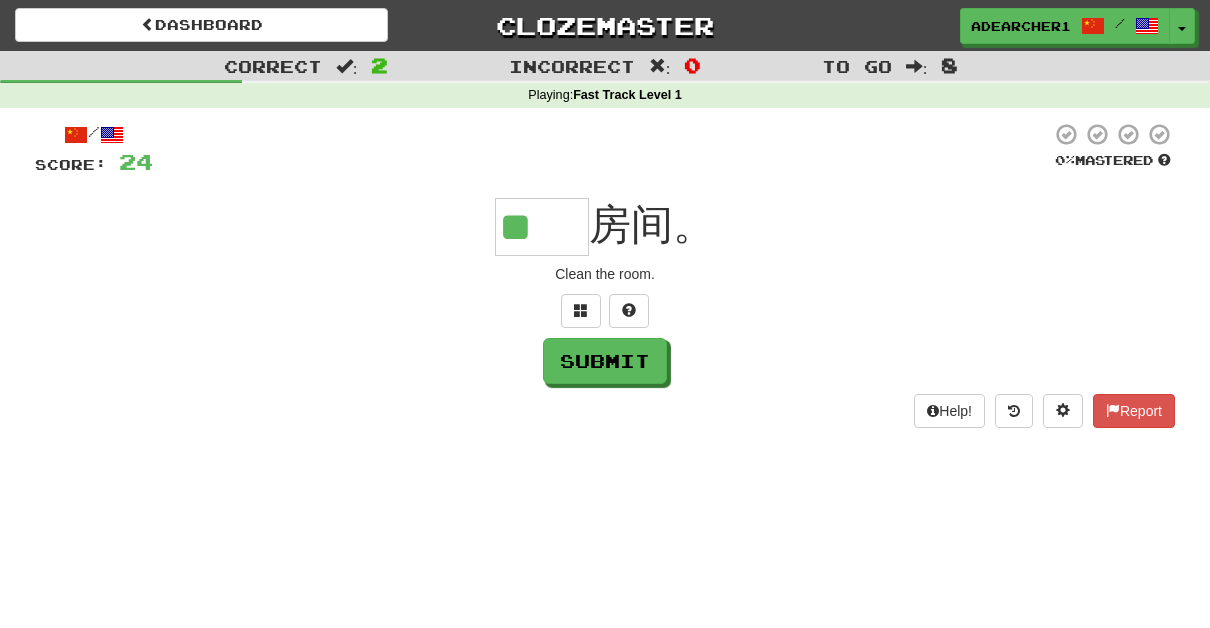 scroll, scrollTop: 0, scrollLeft: 0, axis: both 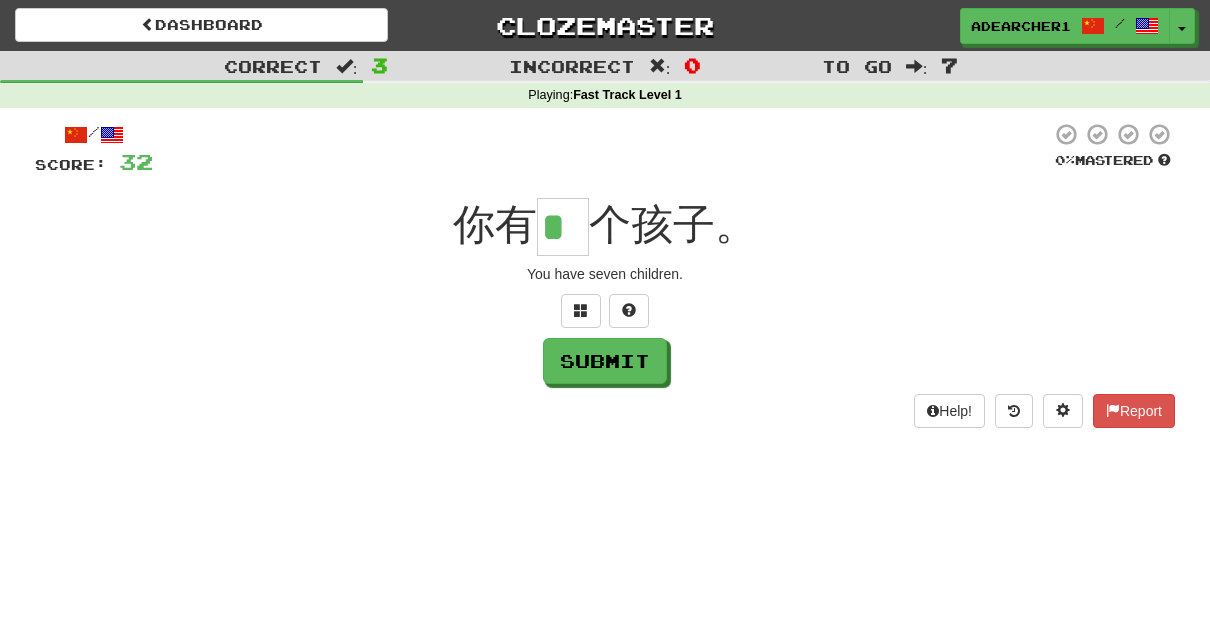 type on "*" 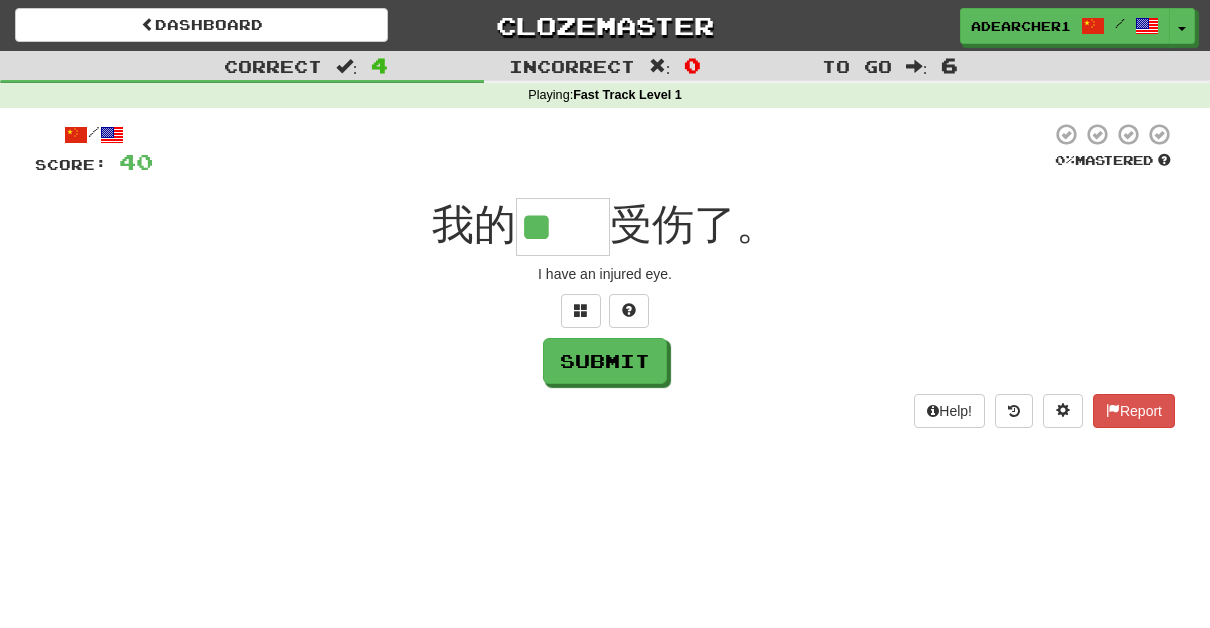 scroll, scrollTop: 0, scrollLeft: 0, axis: both 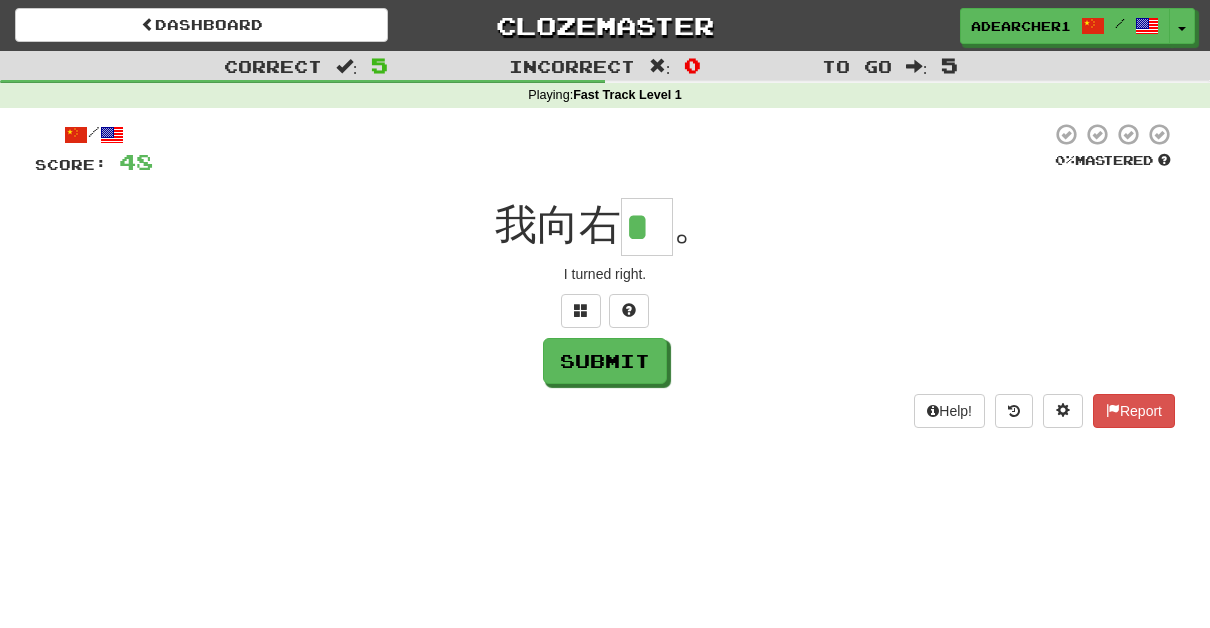 type on "*" 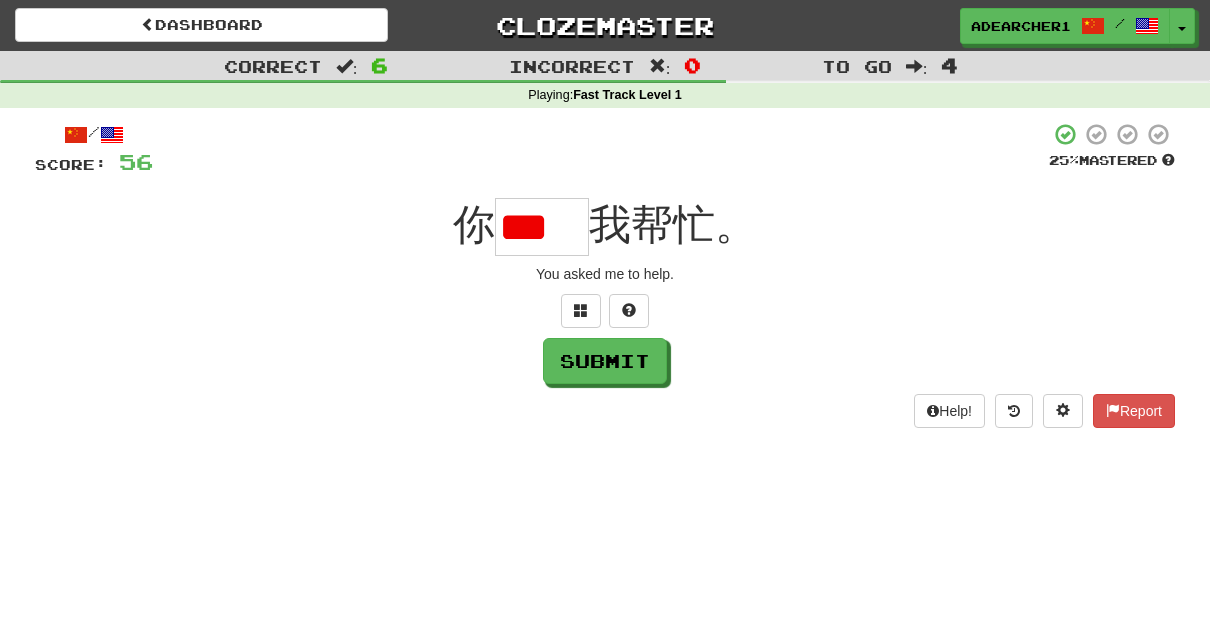 type on "*" 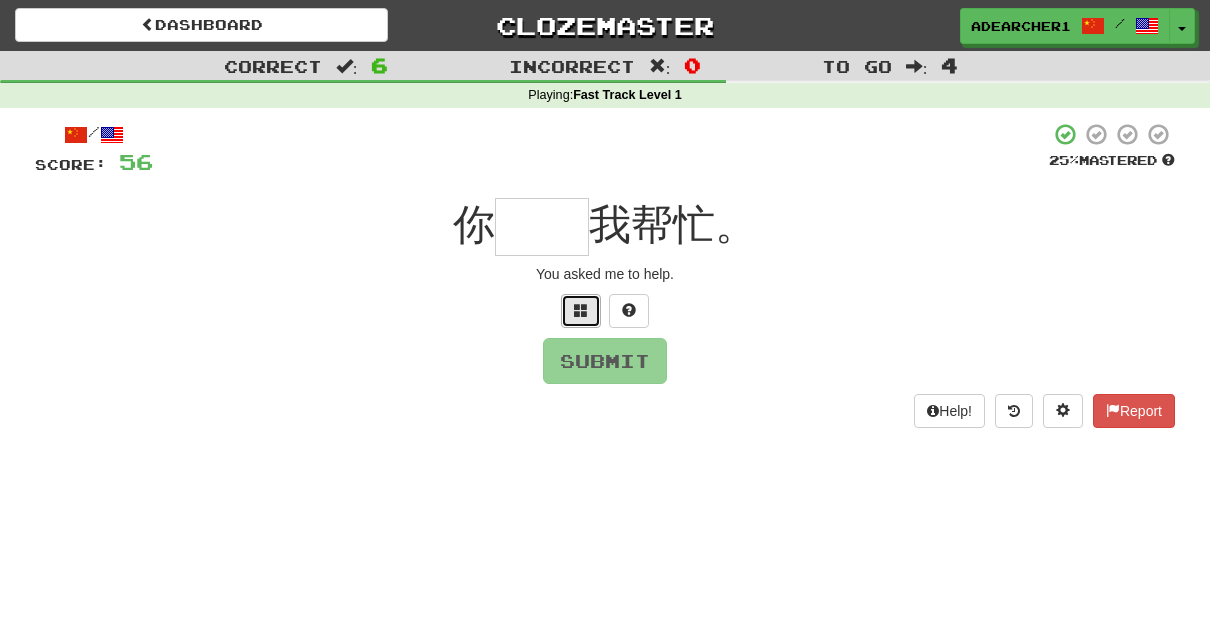 click at bounding box center (581, 310) 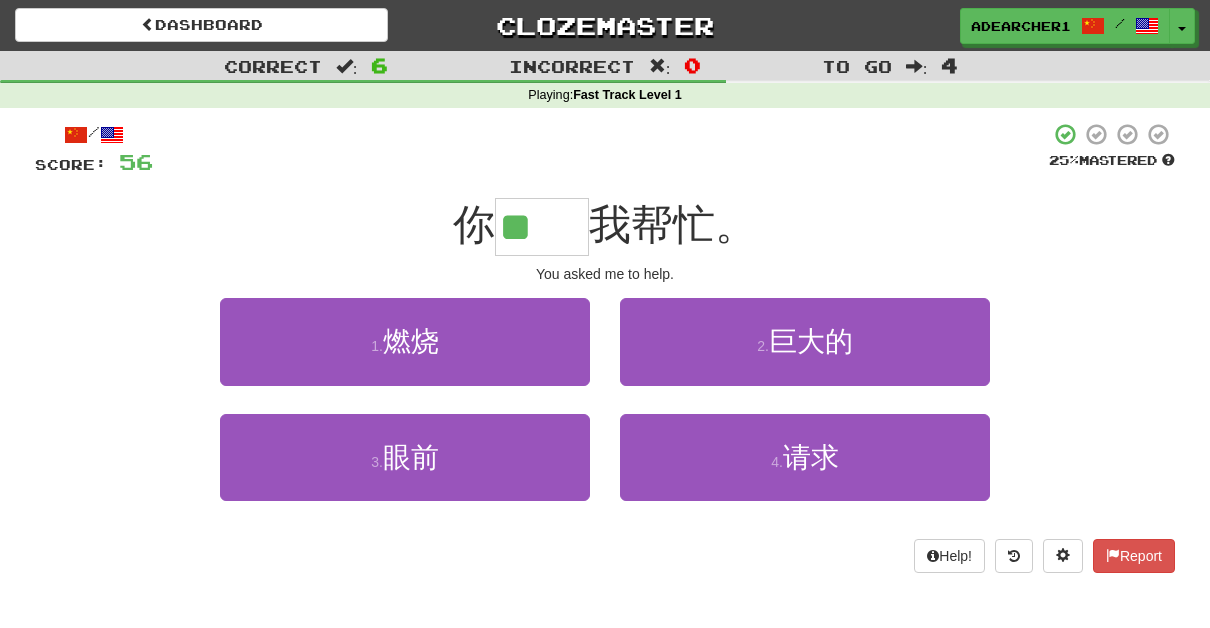 scroll, scrollTop: 0, scrollLeft: 0, axis: both 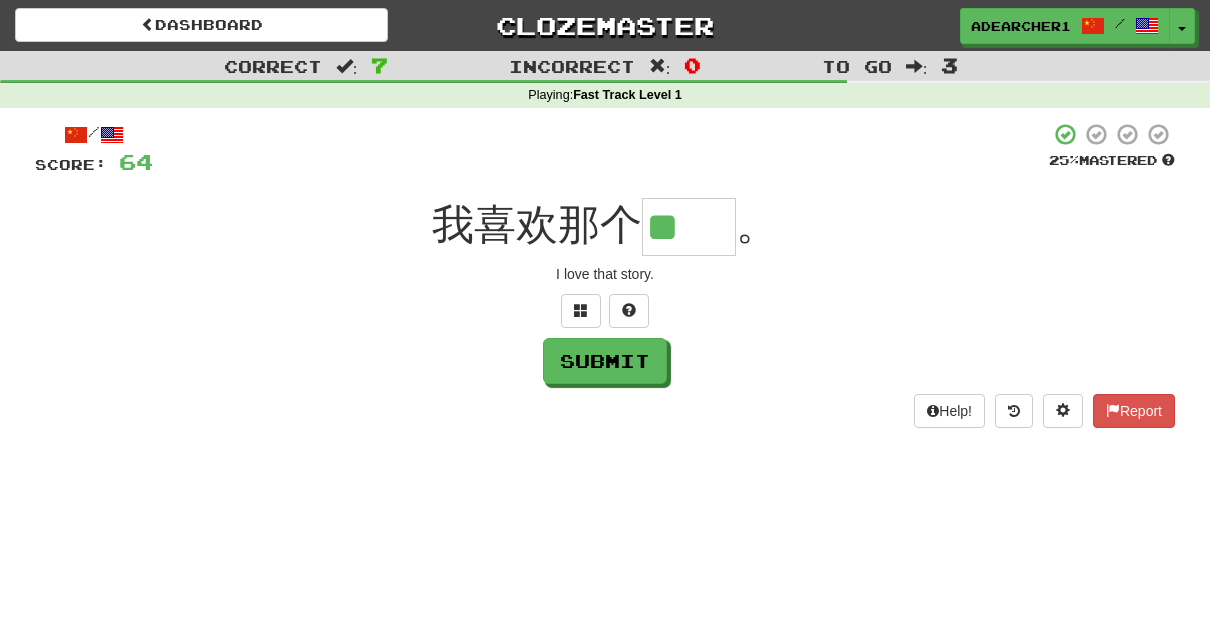 type on "**" 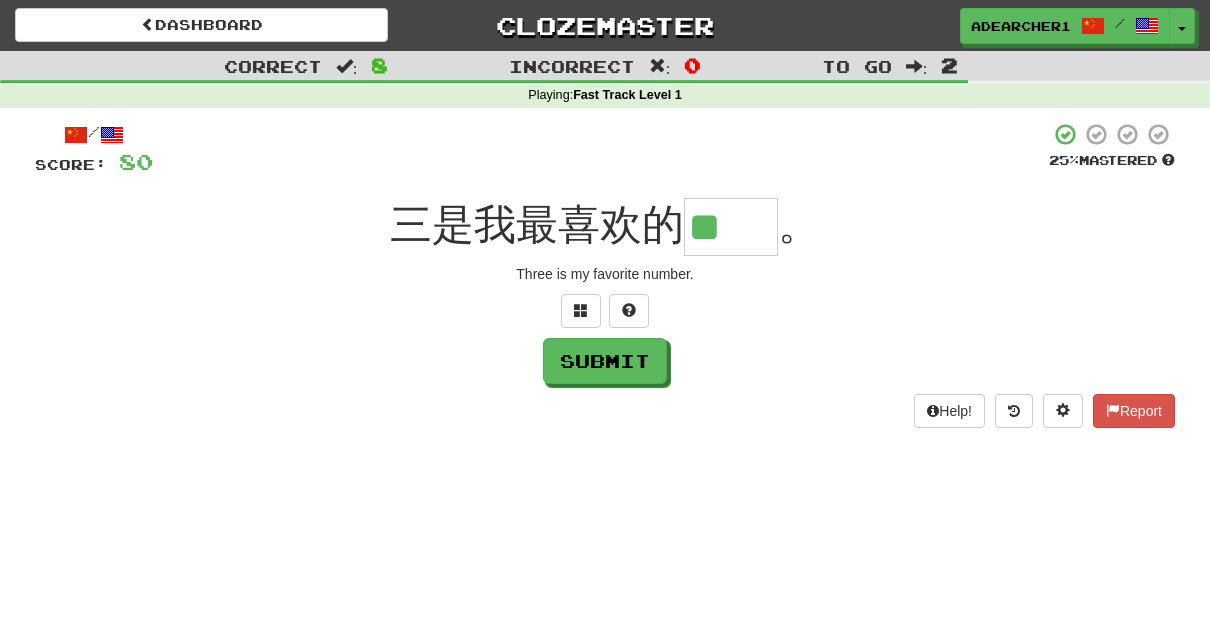 scroll, scrollTop: 0, scrollLeft: 0, axis: both 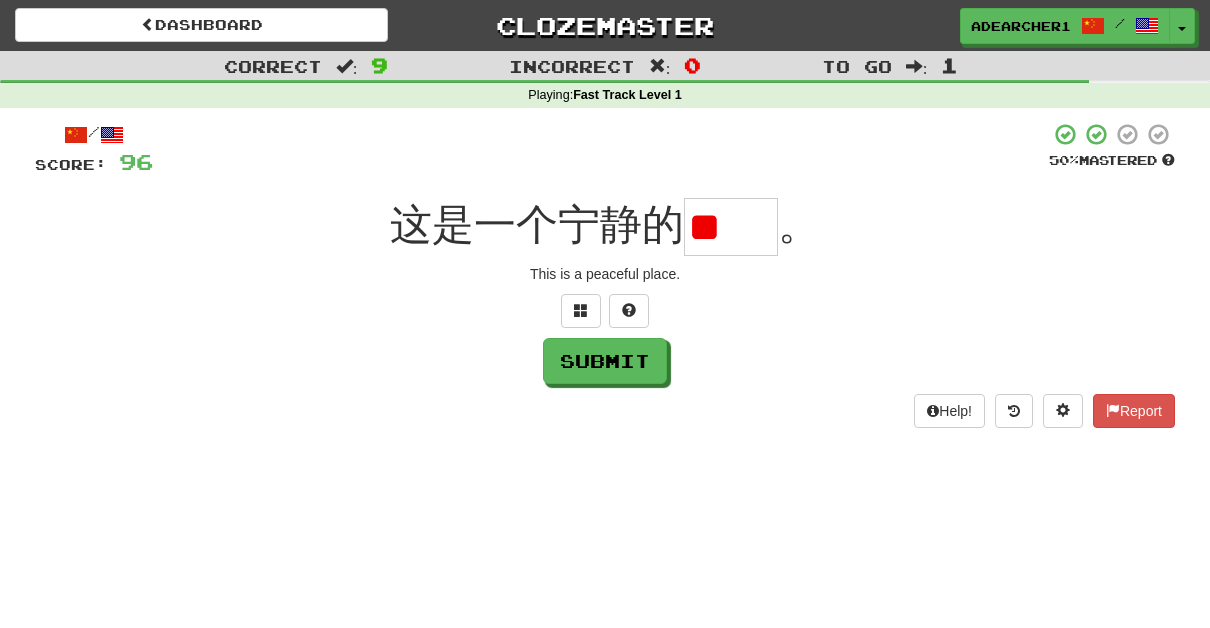 type on "**" 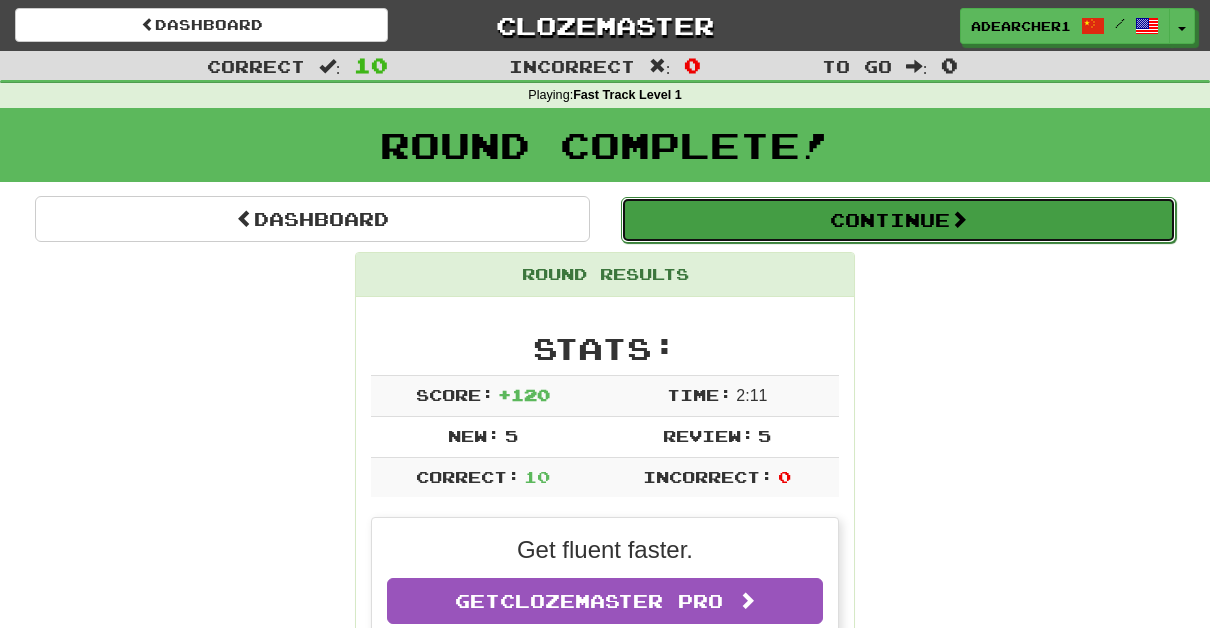 click on "Continue" at bounding box center (898, 220) 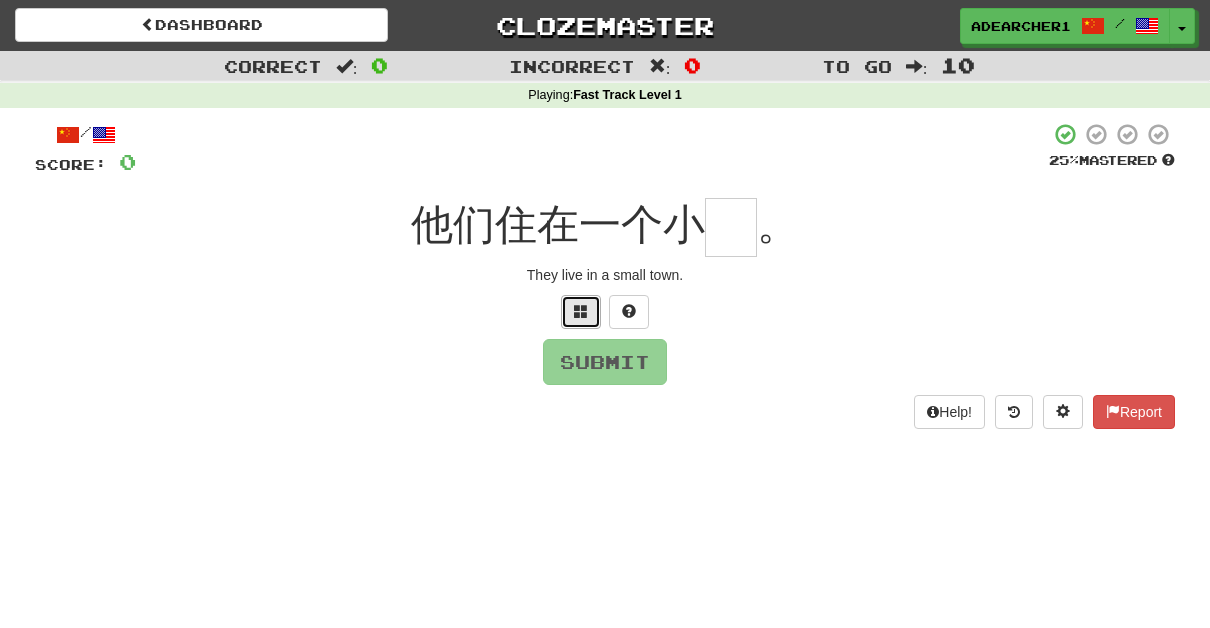 click at bounding box center [581, 312] 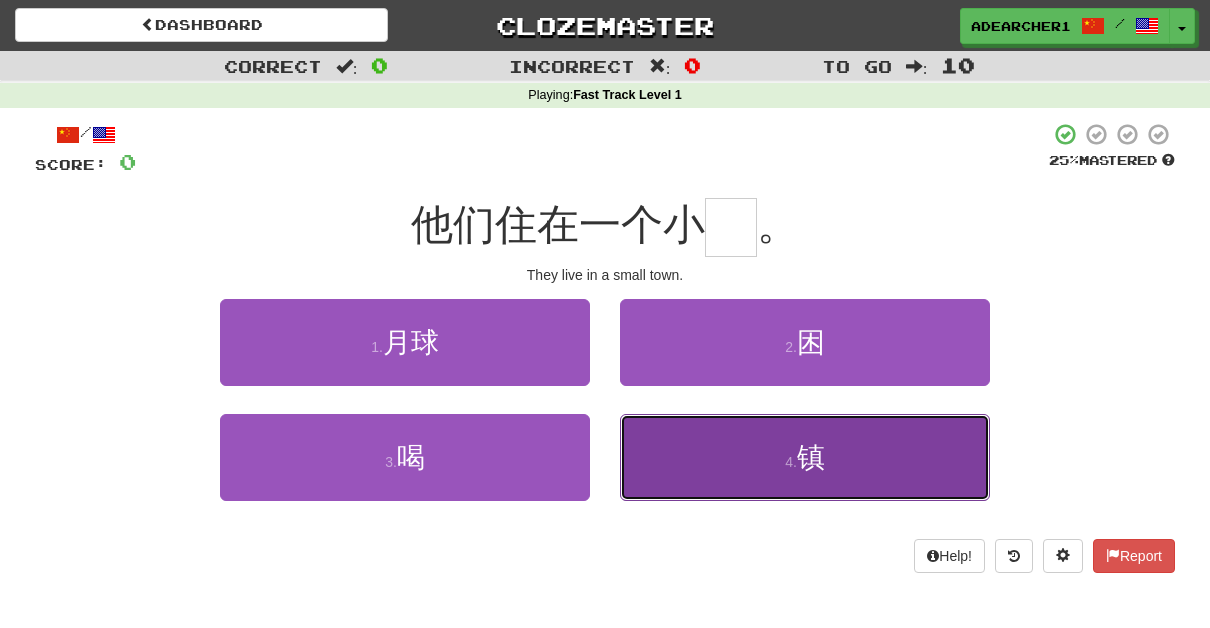 click on "镇" at bounding box center [811, 457] 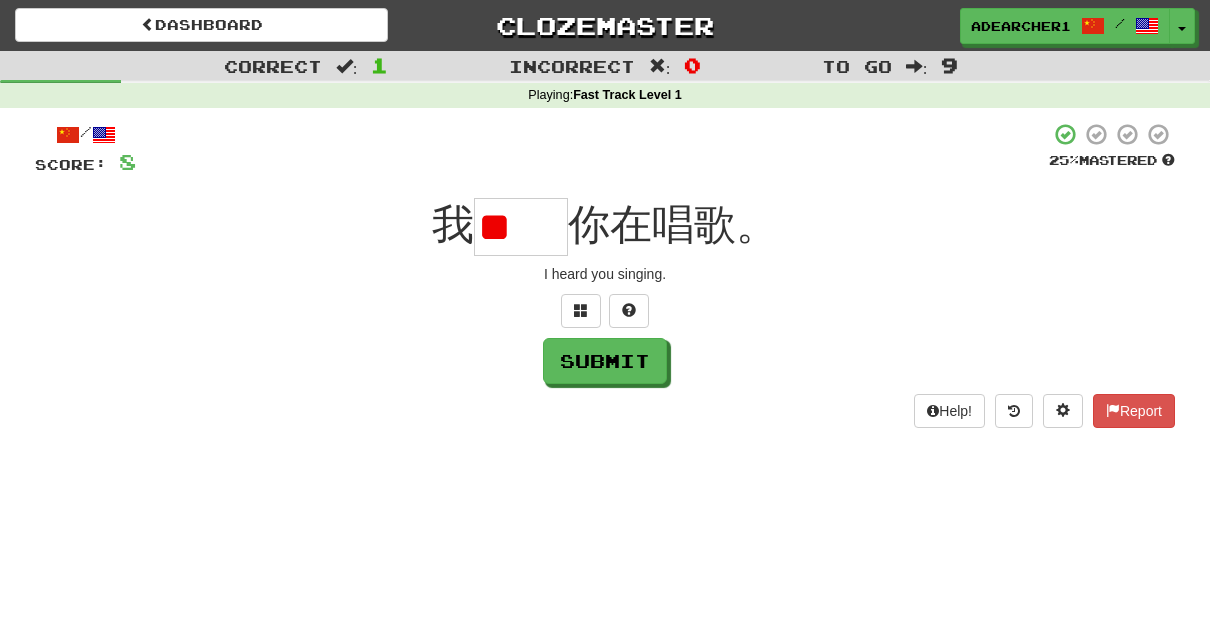 scroll, scrollTop: 0, scrollLeft: 0, axis: both 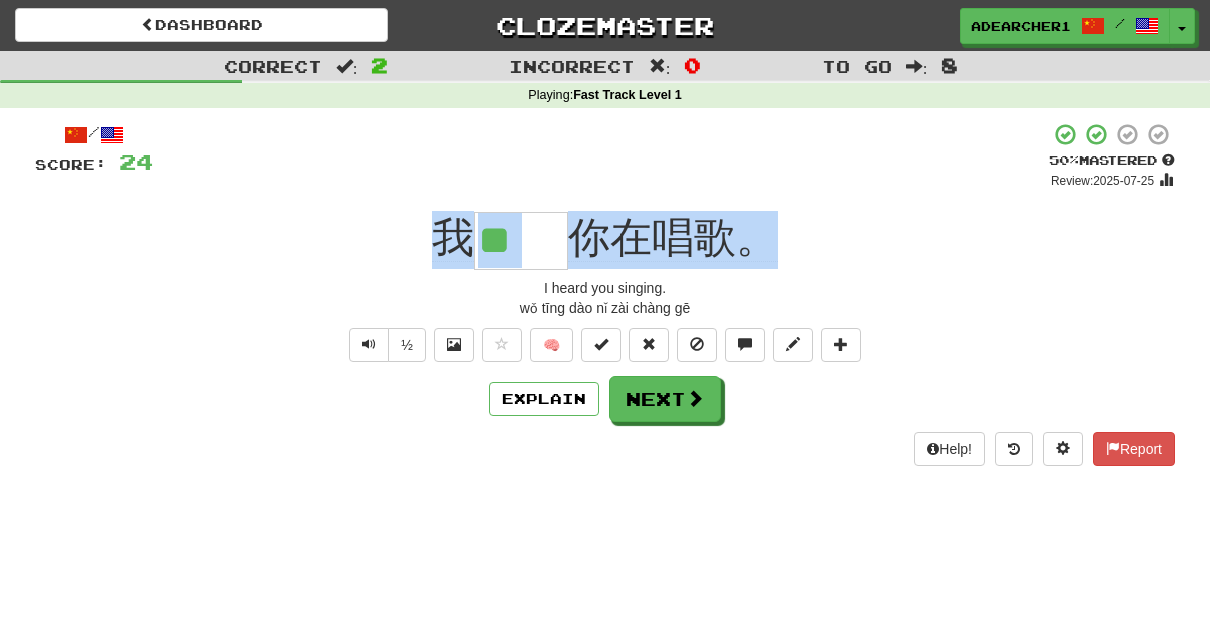 drag, startPoint x: 772, startPoint y: 242, endPoint x: 445, endPoint y: 233, distance: 327.12384 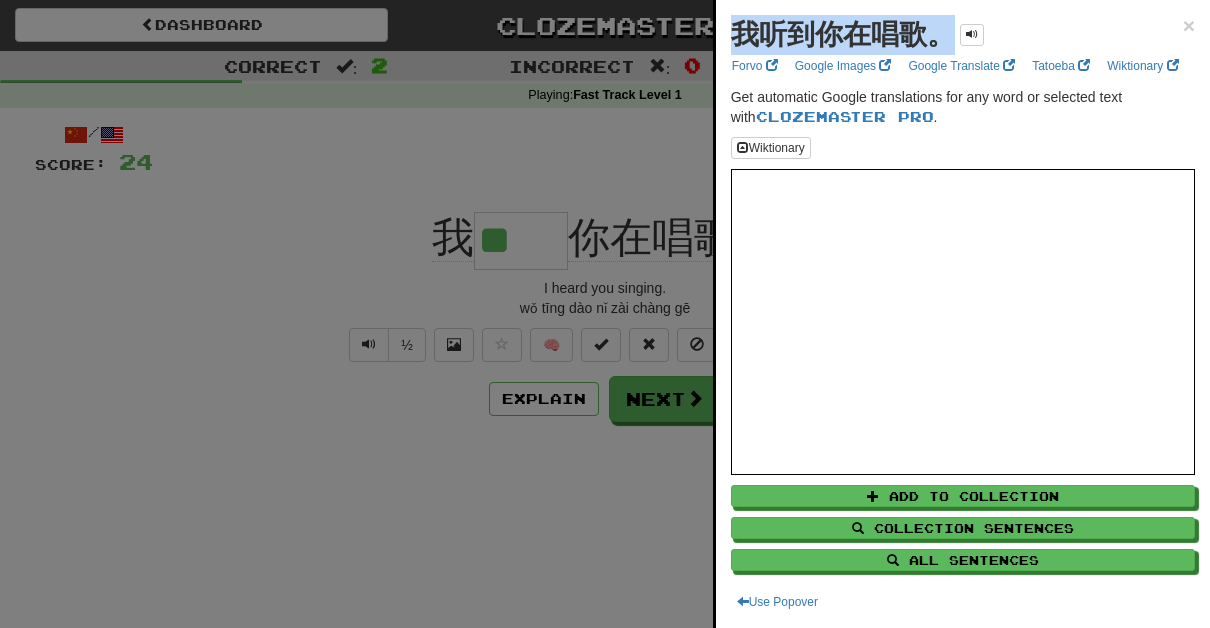 drag, startPoint x: 941, startPoint y: 34, endPoint x: 729, endPoint y: 36, distance: 212.00943 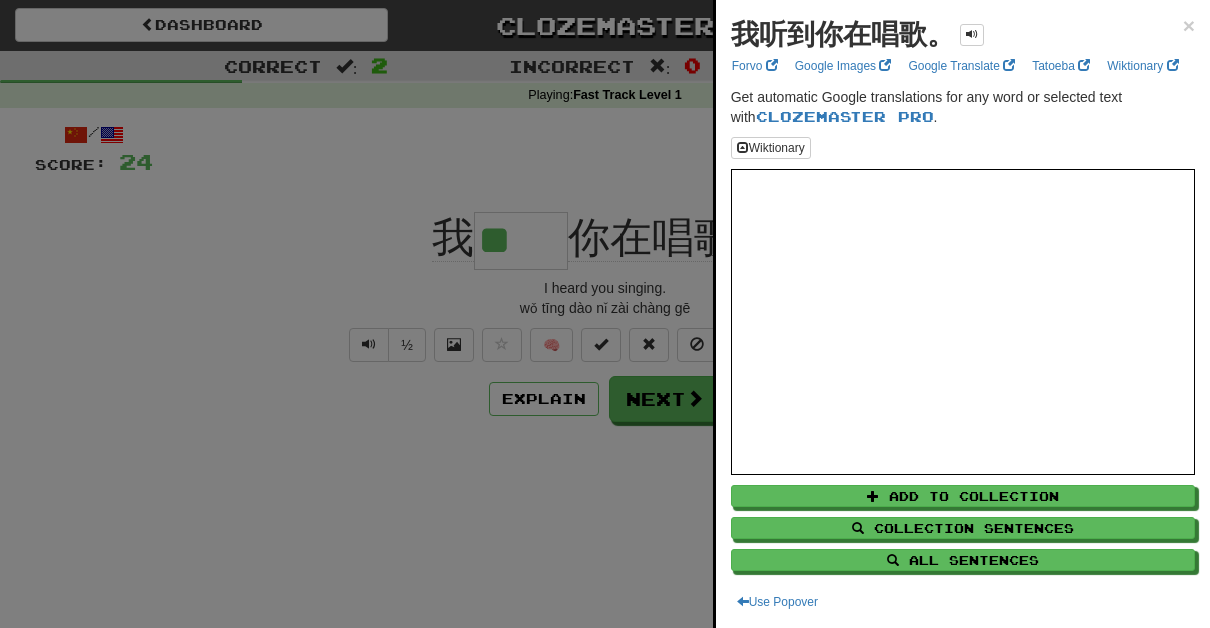 click at bounding box center (605, 314) 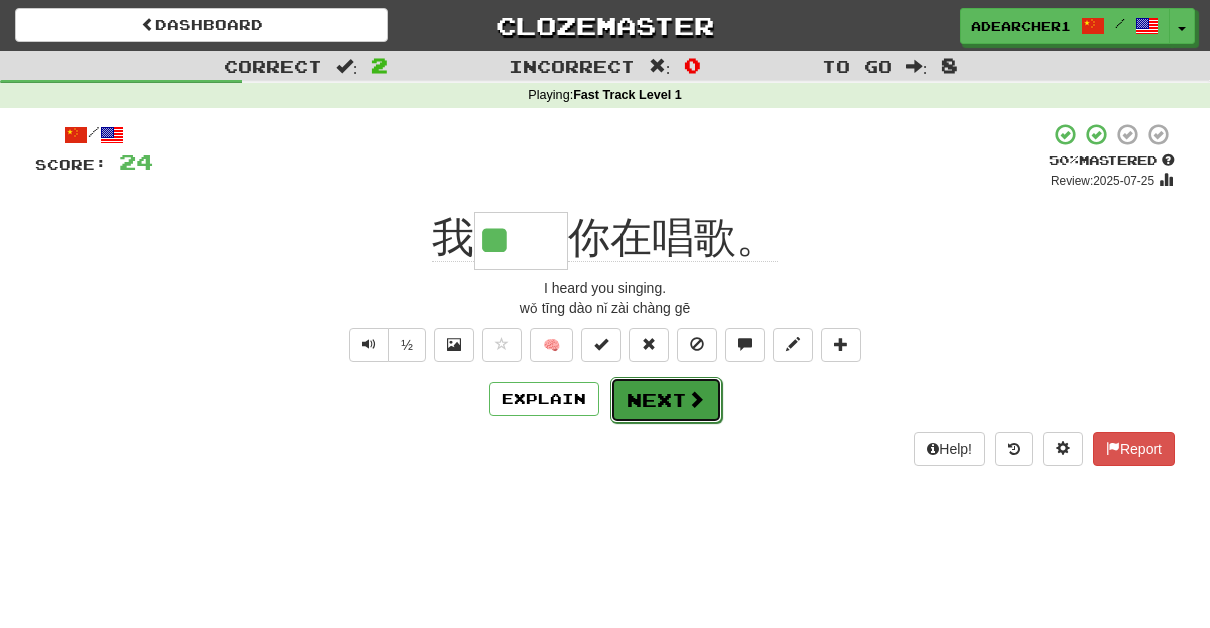click on "Next" at bounding box center [666, 400] 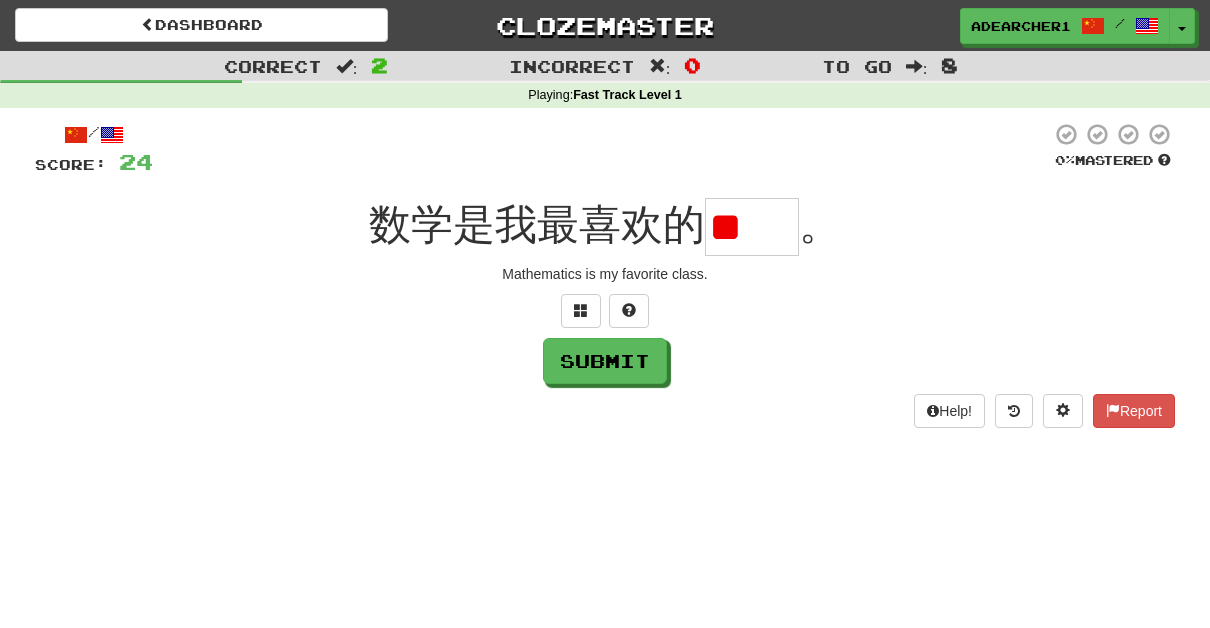 type on "*" 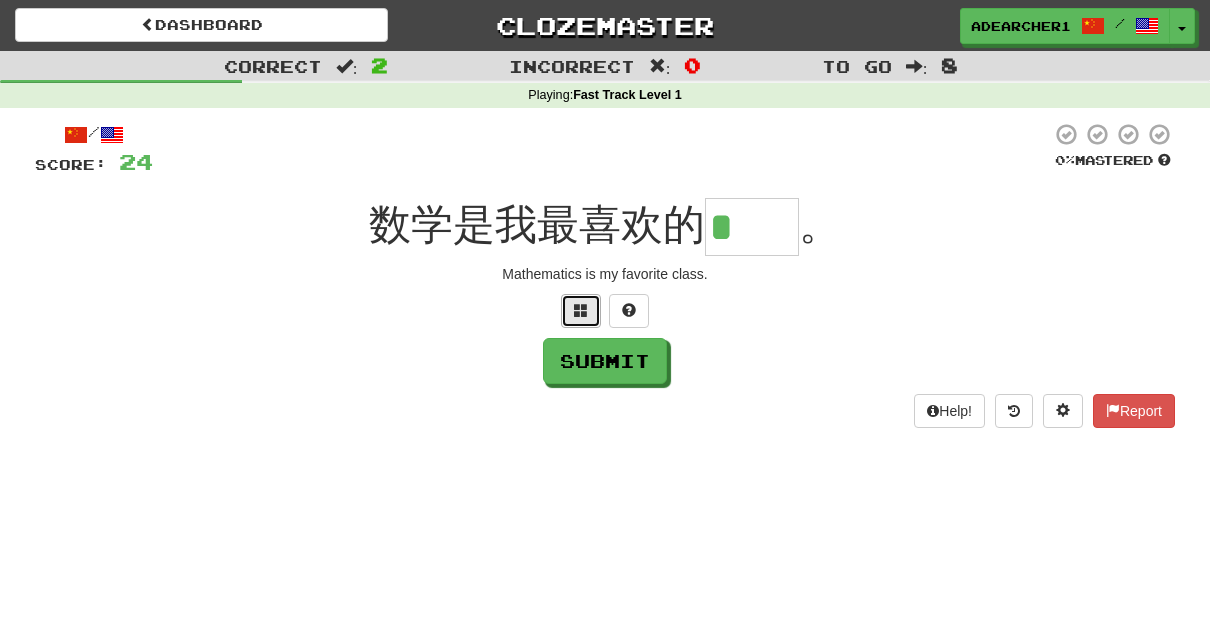 click at bounding box center (581, 311) 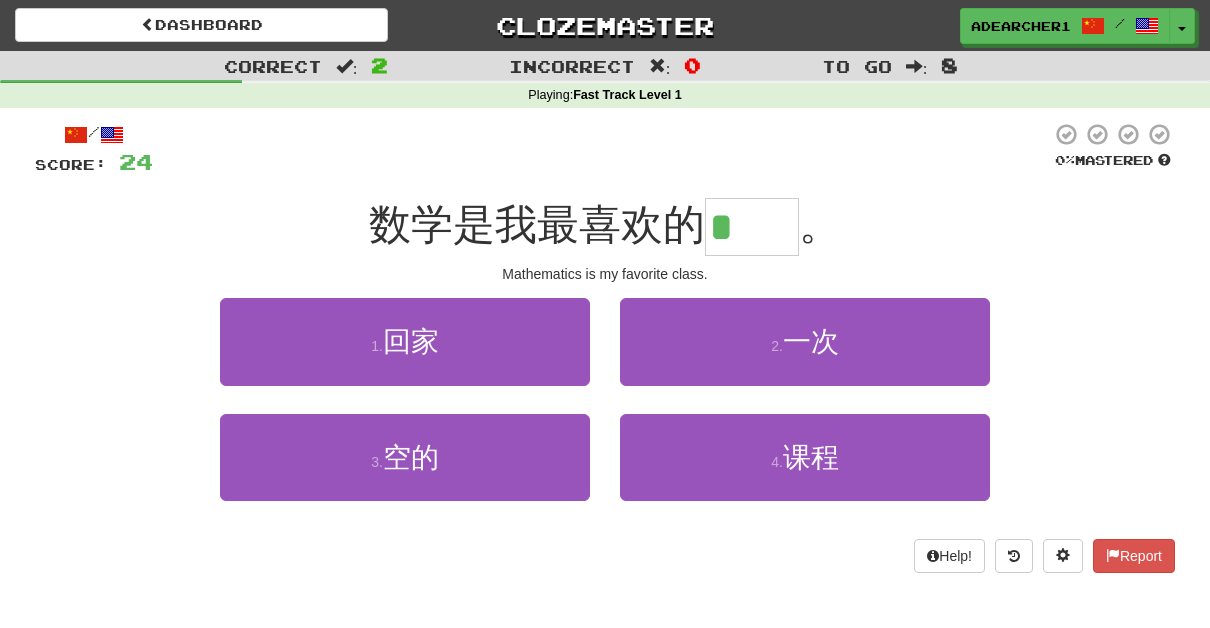 click on "*" at bounding box center [752, 227] 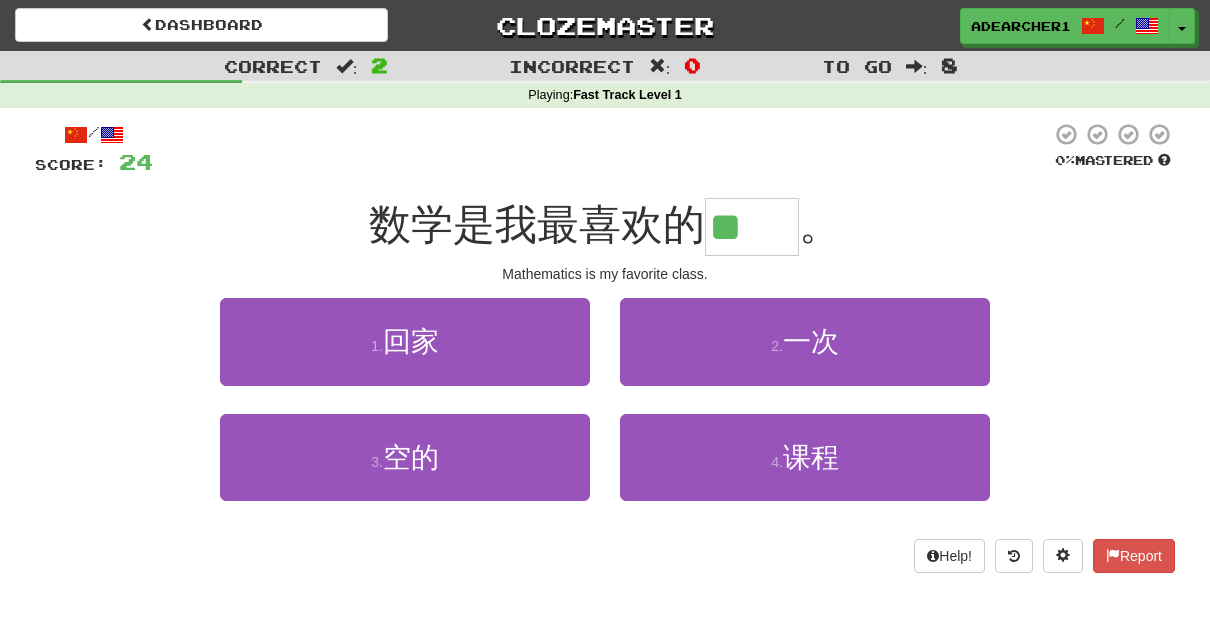 scroll, scrollTop: 0, scrollLeft: 0, axis: both 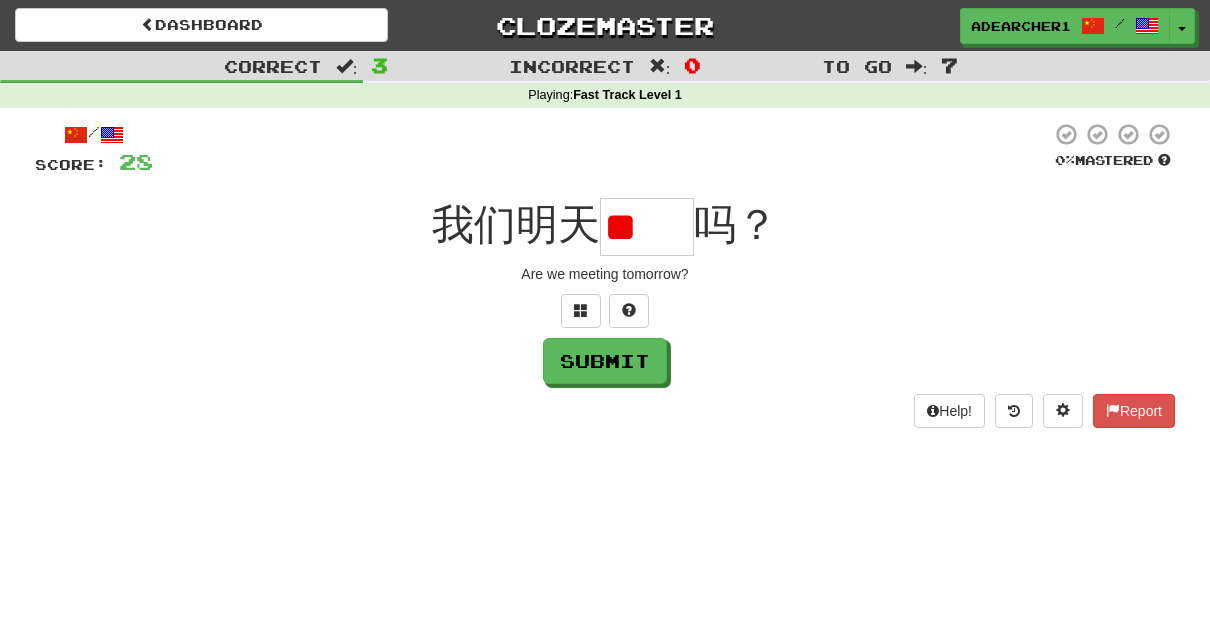 type on "*" 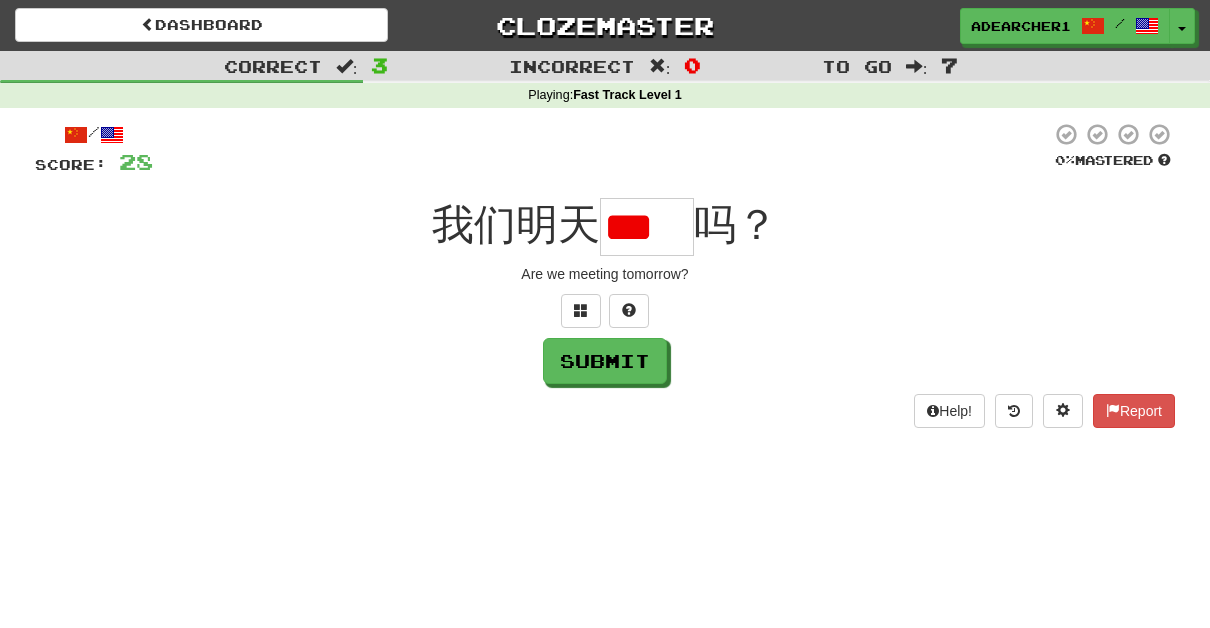 scroll, scrollTop: 0, scrollLeft: 0, axis: both 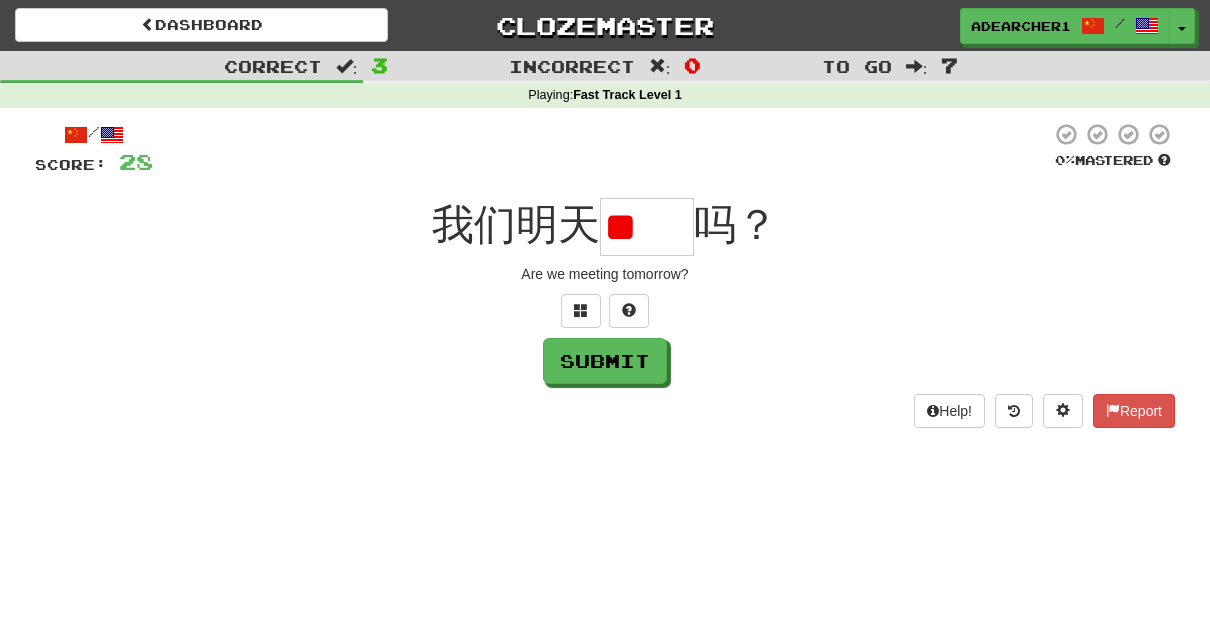 type on "*" 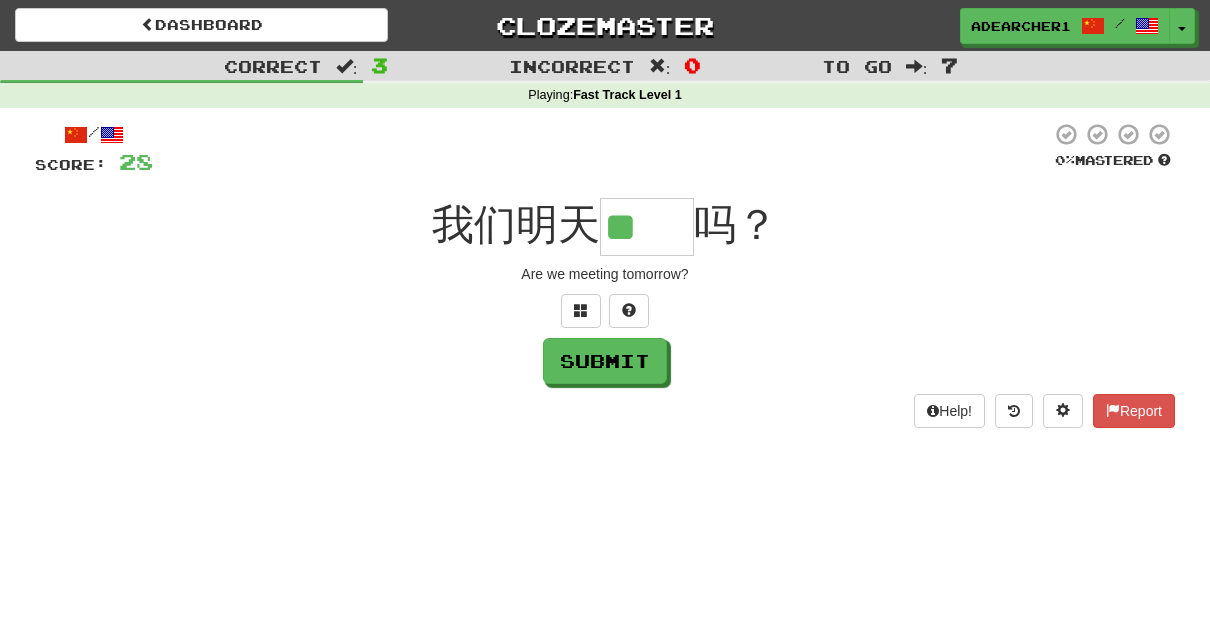 scroll, scrollTop: 0, scrollLeft: 0, axis: both 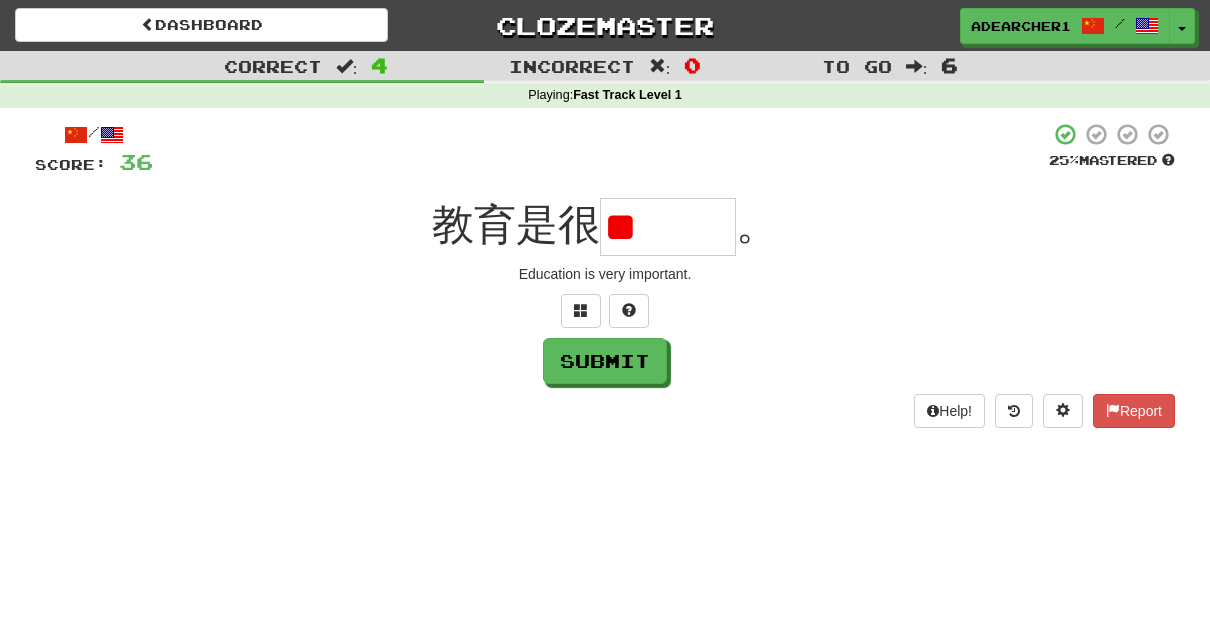 type on "*" 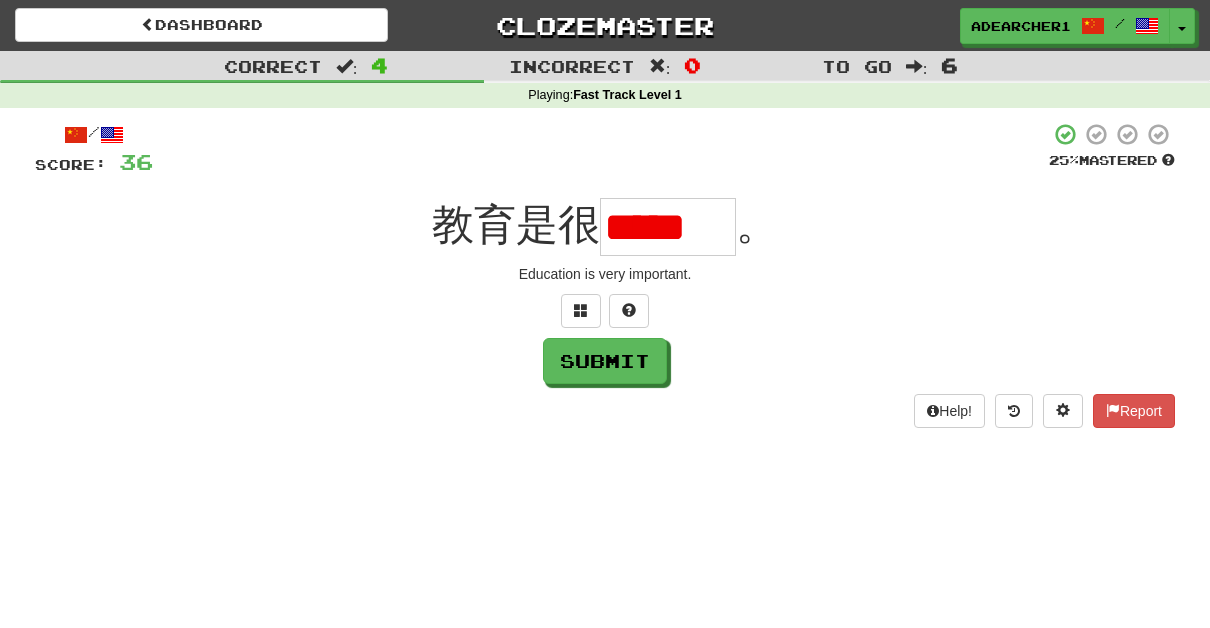 type on "*" 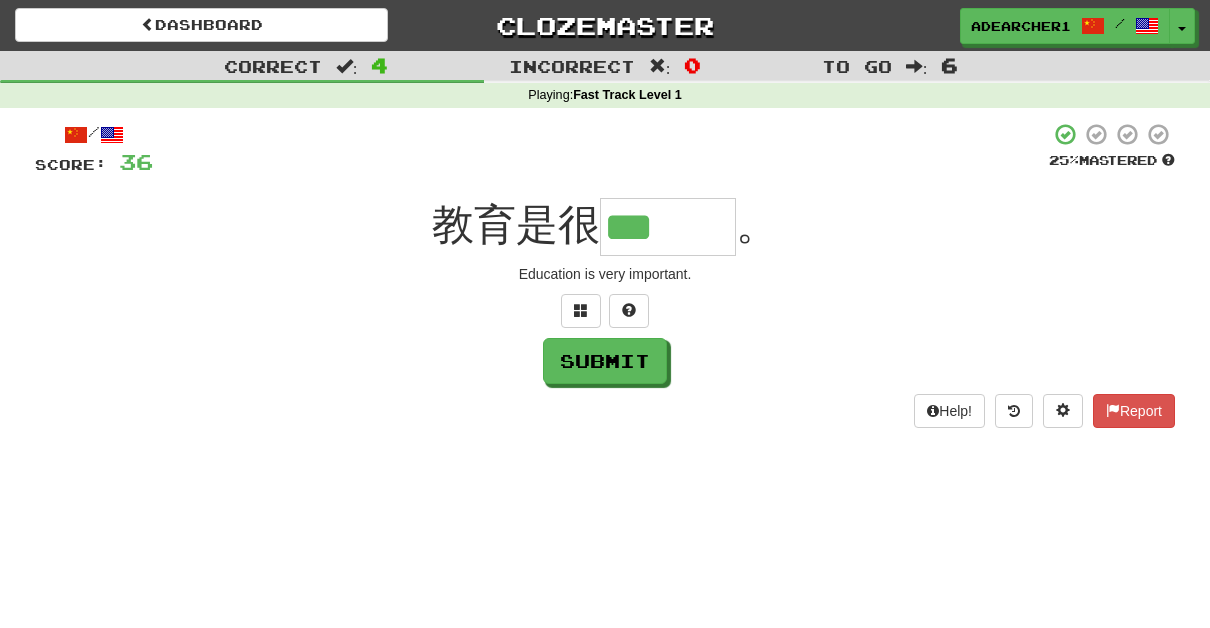 scroll, scrollTop: 0, scrollLeft: 0, axis: both 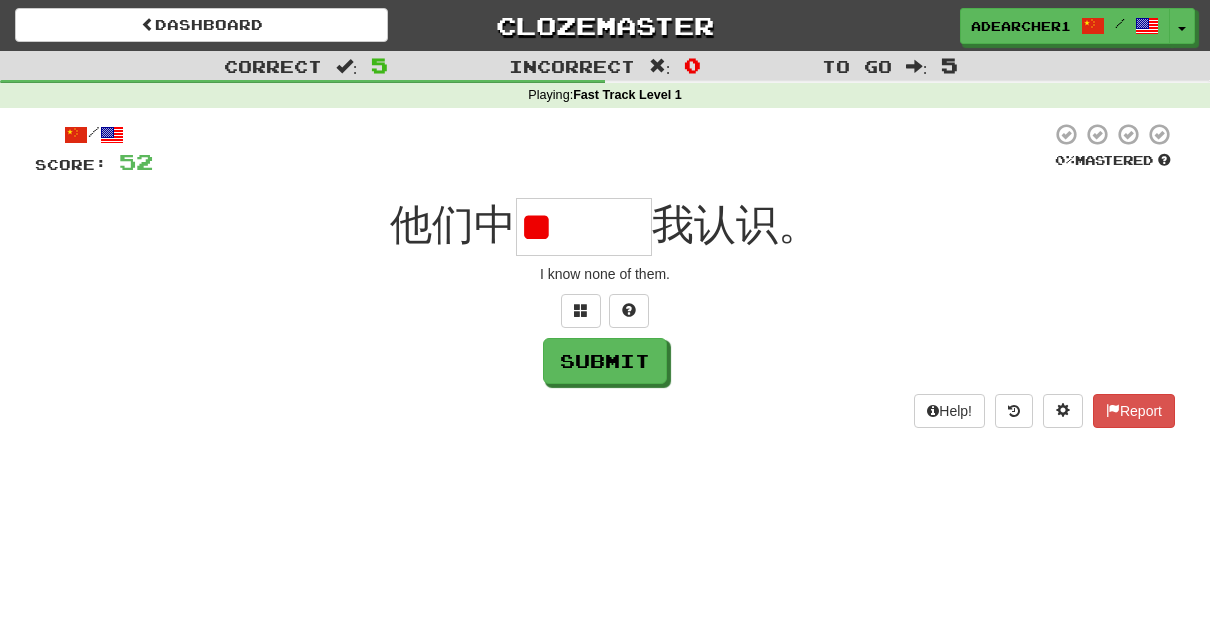 type on "*" 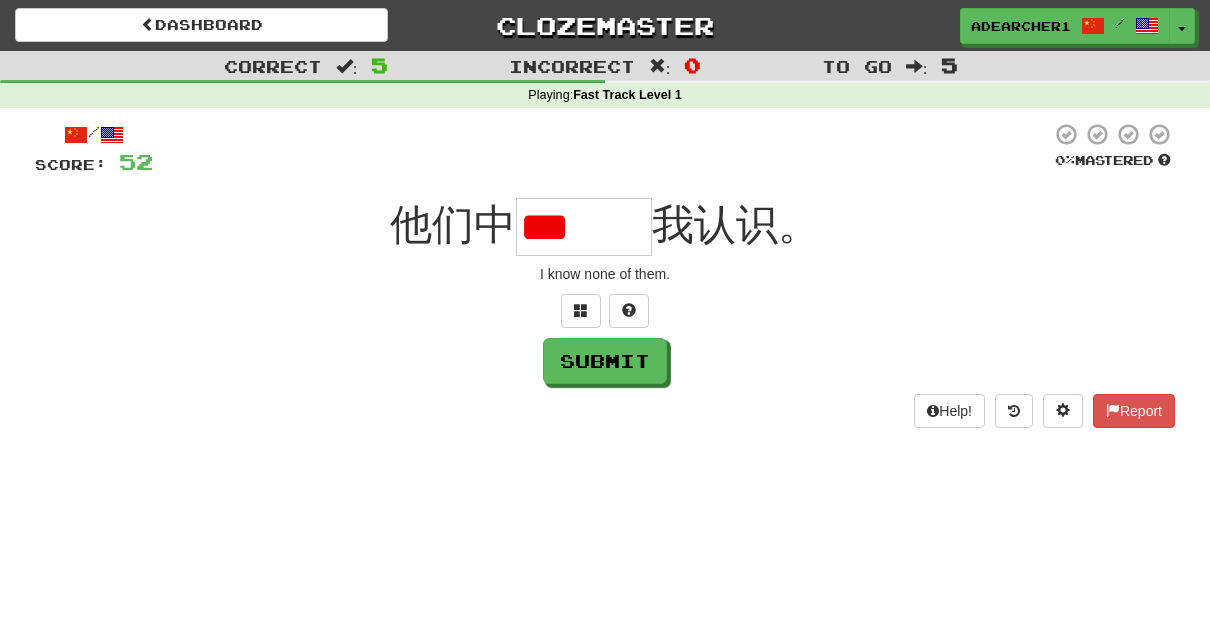 scroll, scrollTop: 0, scrollLeft: 0, axis: both 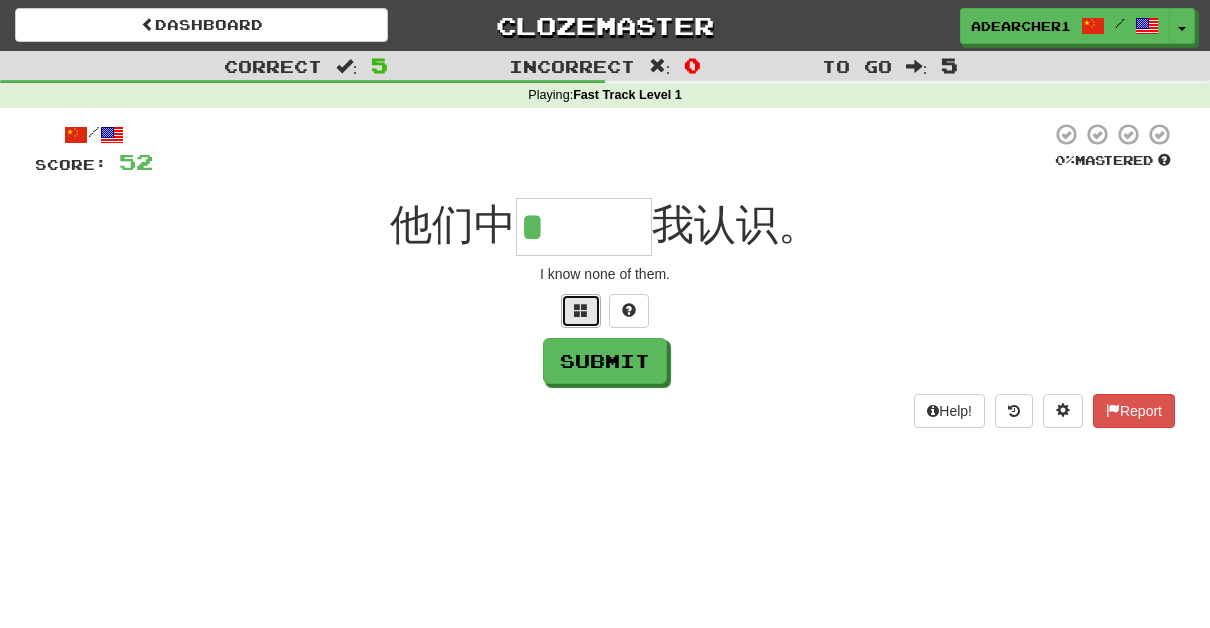 click at bounding box center [581, 310] 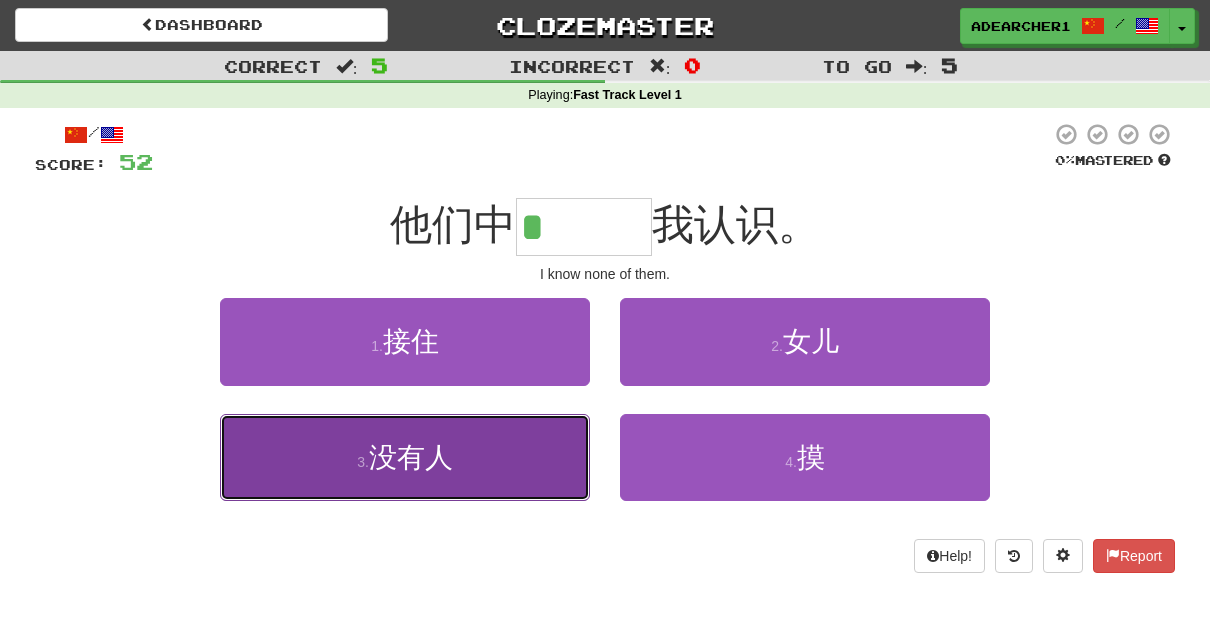 click on "3 . 没有人" at bounding box center (405, 457) 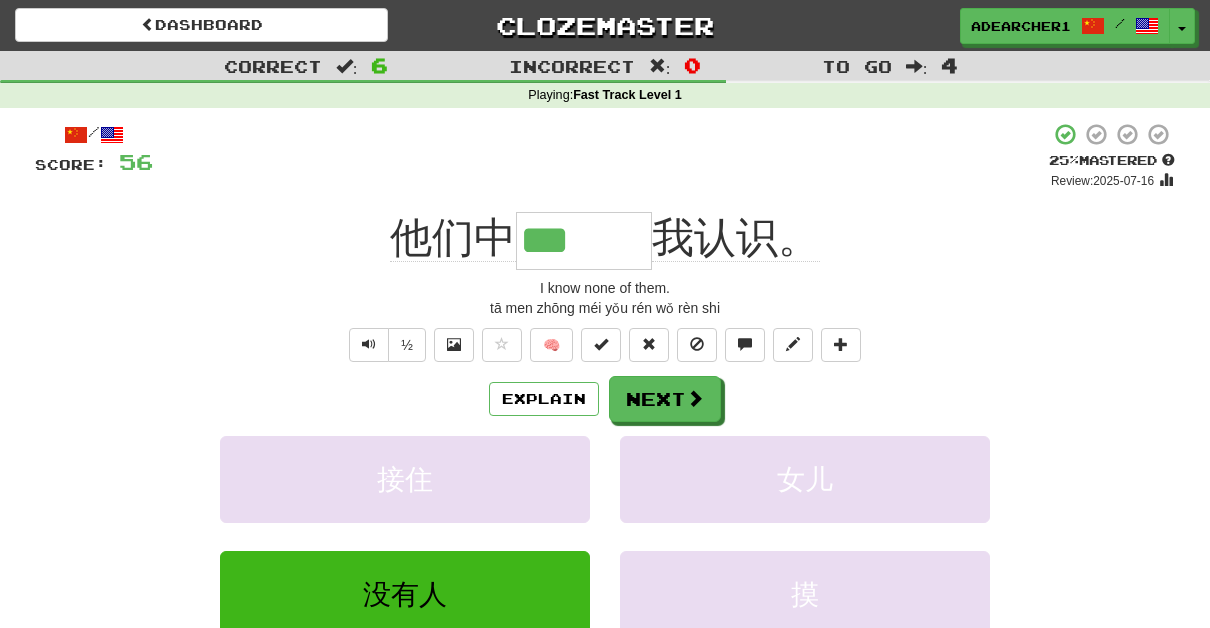 click on "他们中" 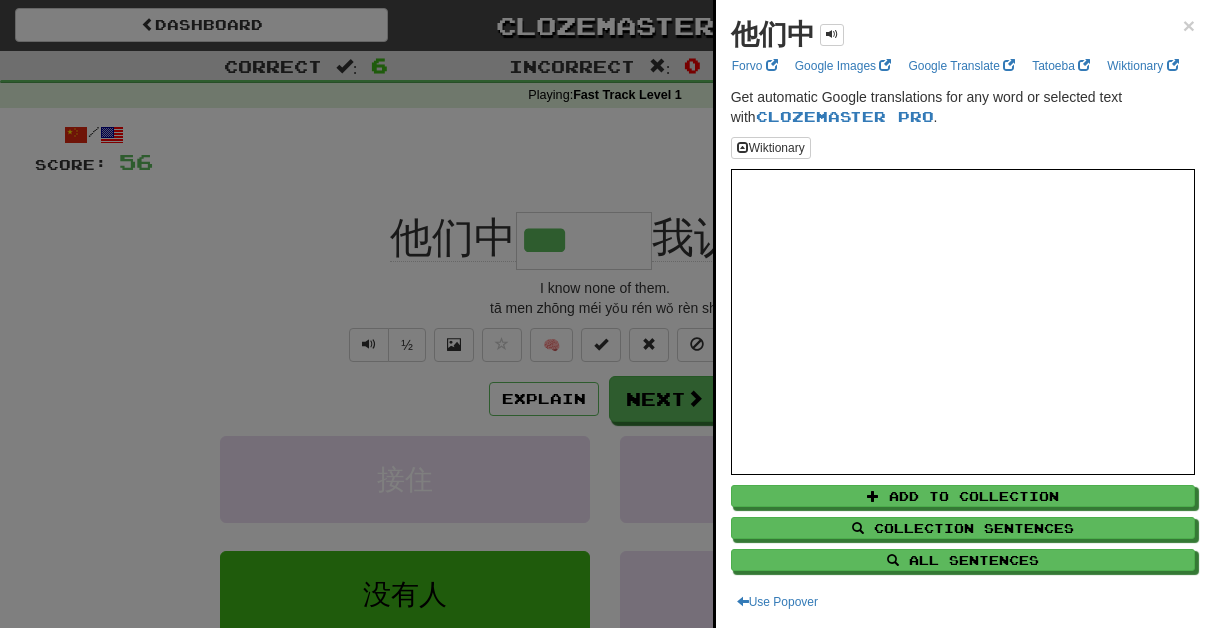 click at bounding box center [605, 314] 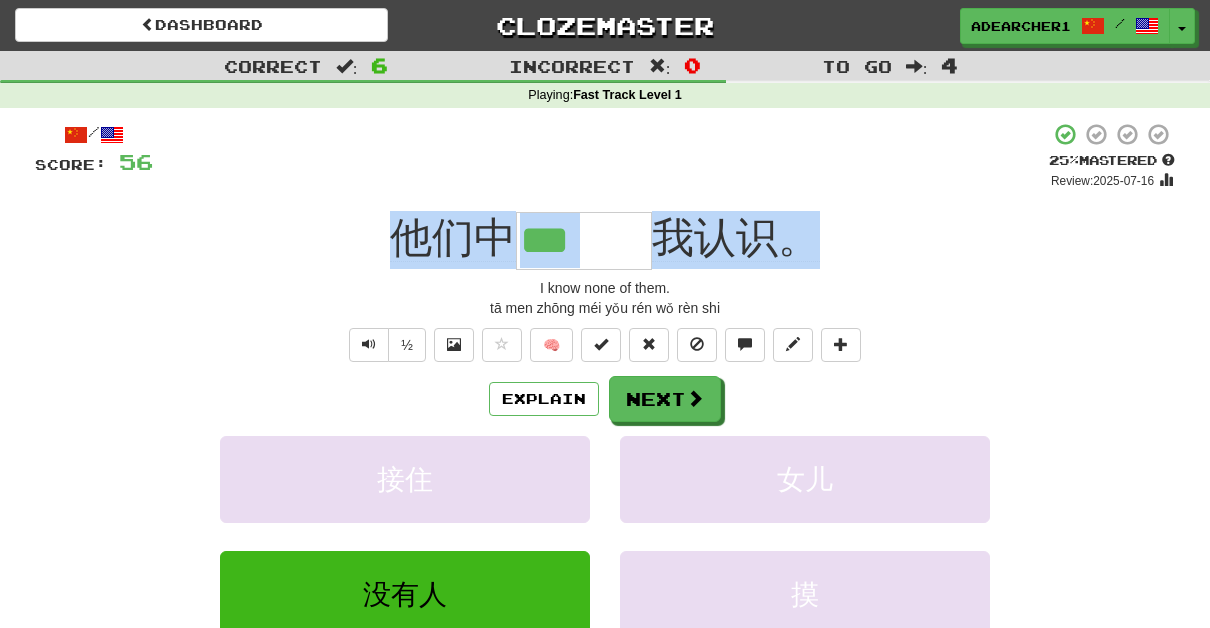 drag, startPoint x: 541, startPoint y: 226, endPoint x: 863, endPoint y: 225, distance: 322.00156 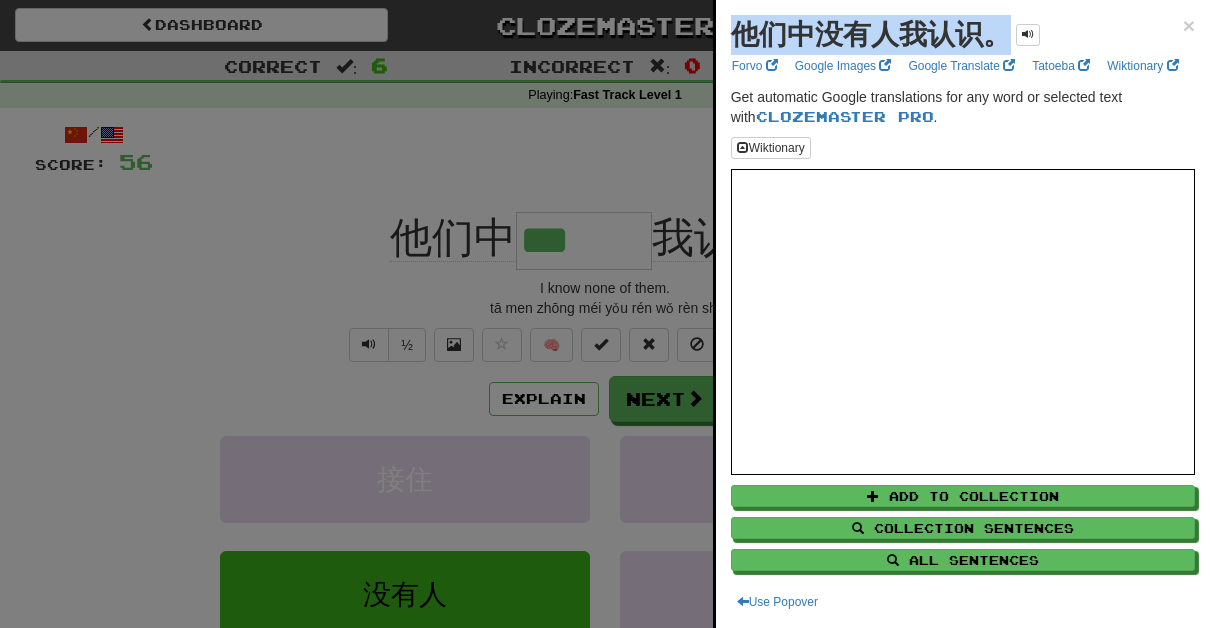 drag, startPoint x: 730, startPoint y: 32, endPoint x: 1005, endPoint y: 38, distance: 275.06546 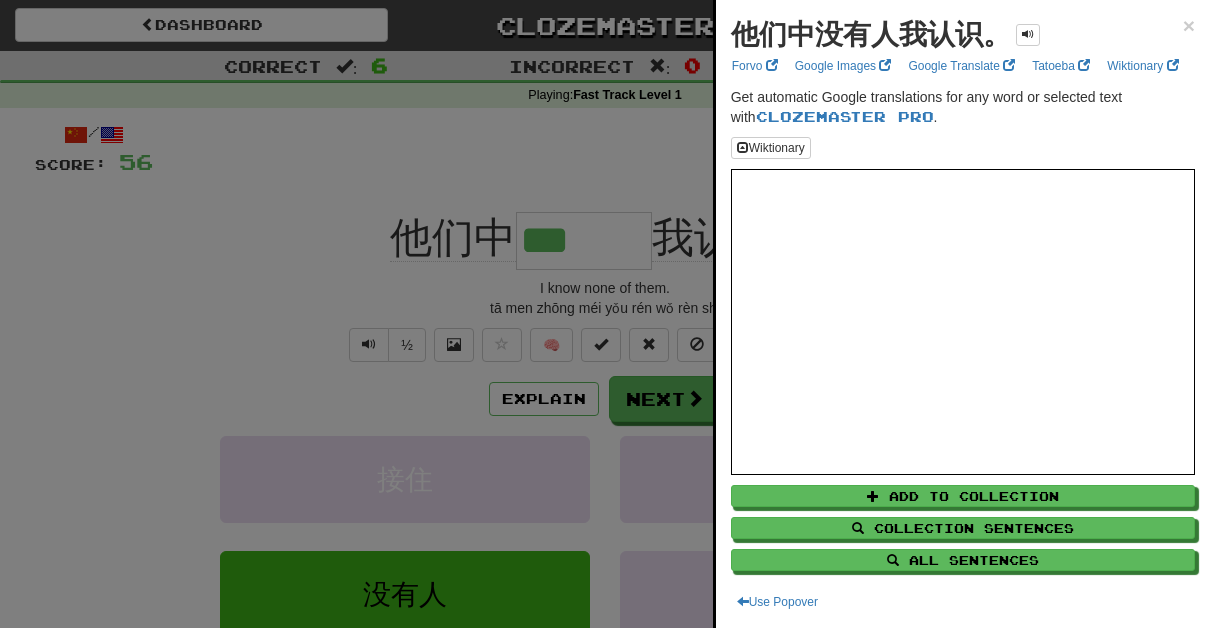 click at bounding box center [605, 314] 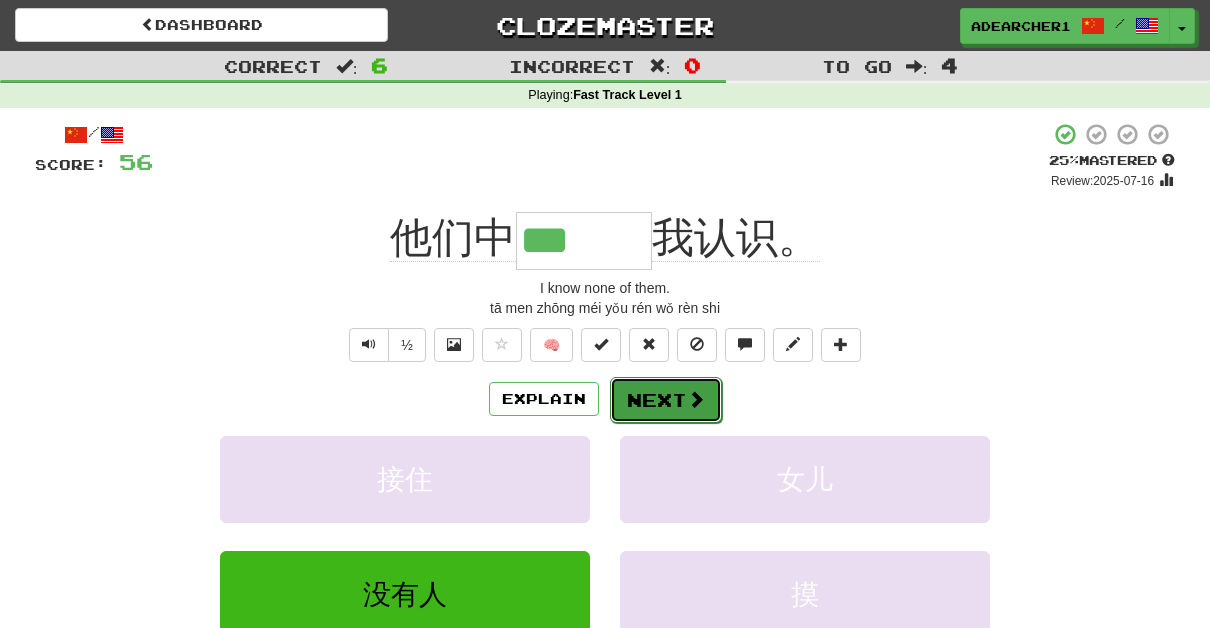 click on "Next" at bounding box center [666, 400] 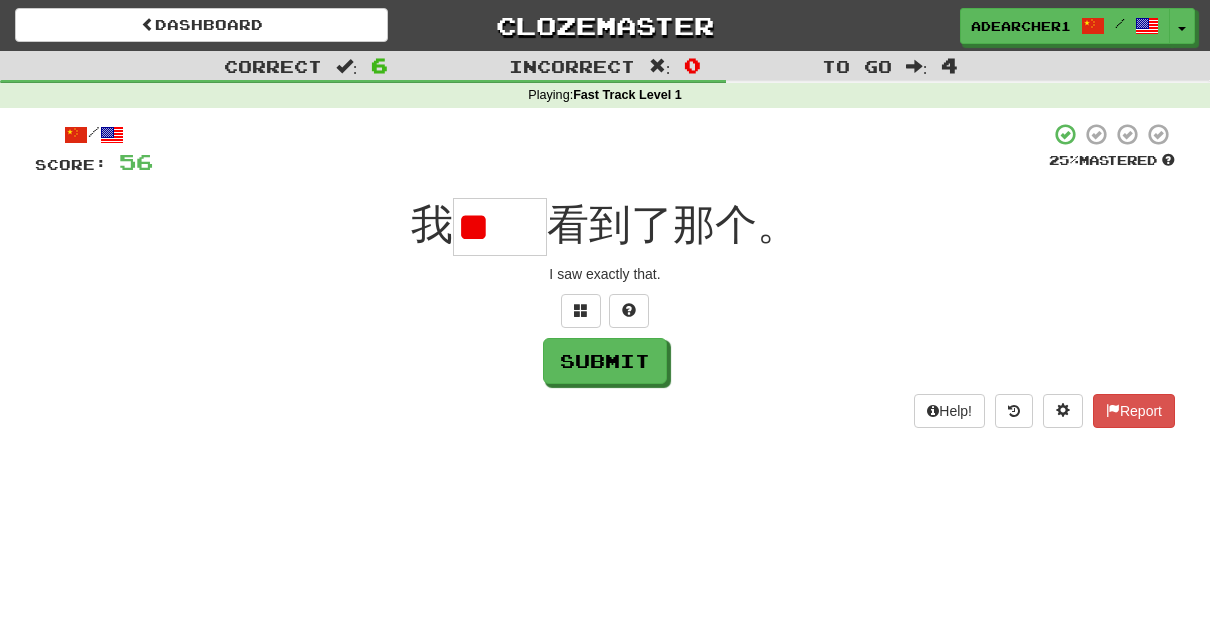 type on "*" 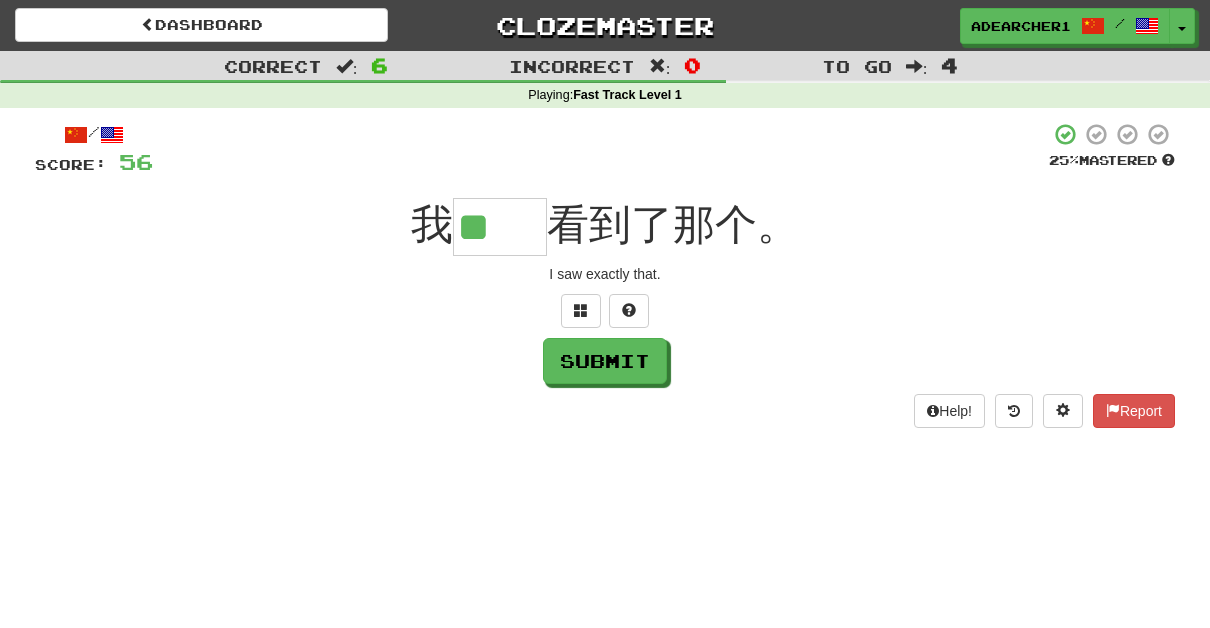 type on "**" 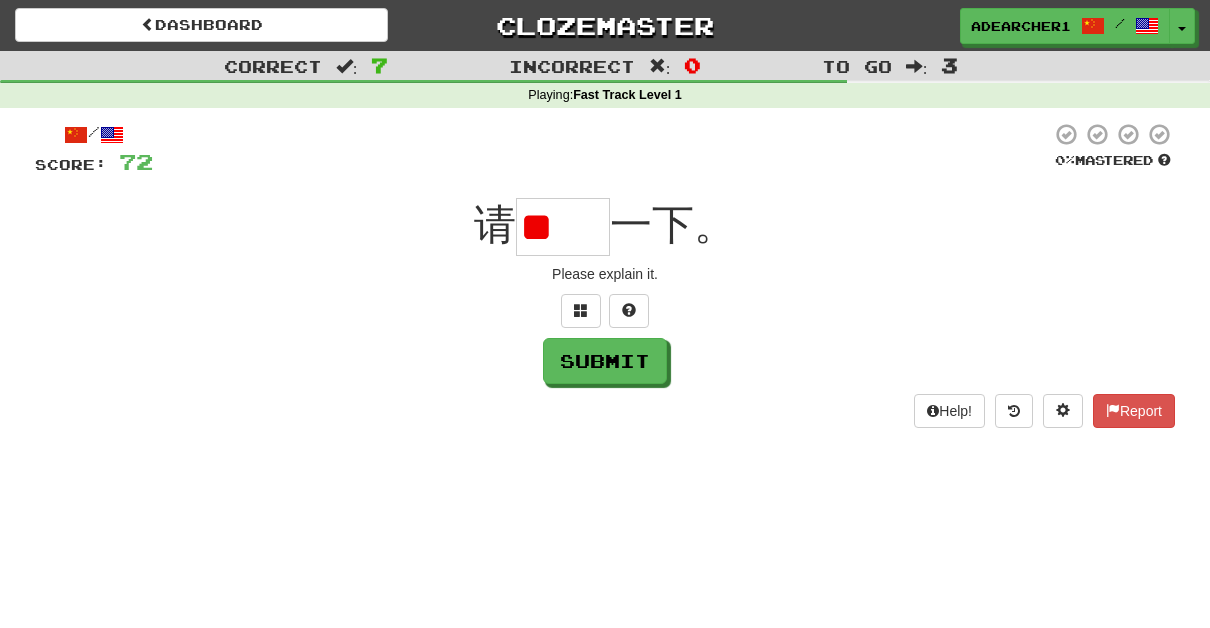 scroll, scrollTop: 0, scrollLeft: 0, axis: both 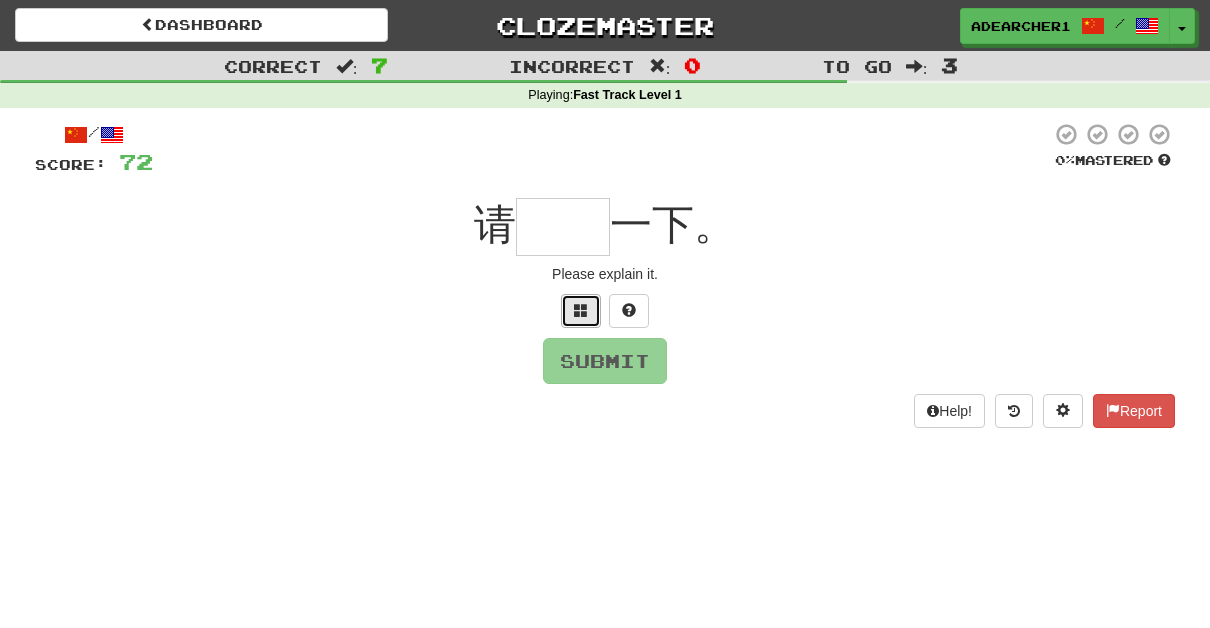click at bounding box center [581, 310] 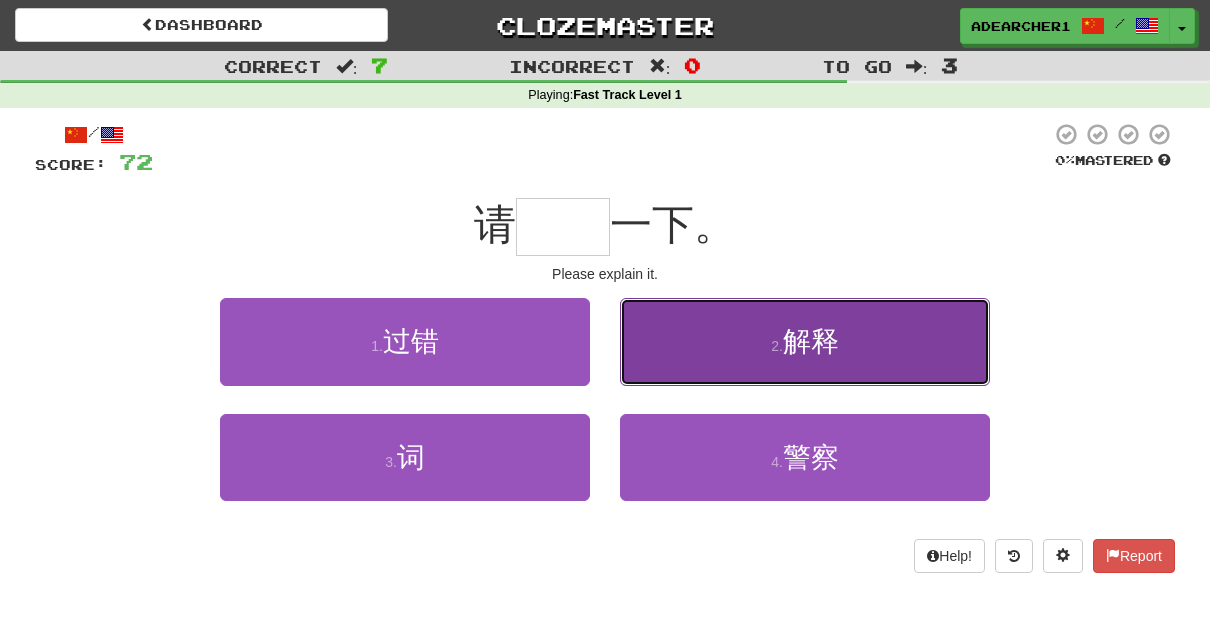 click on "2 .  解释" at bounding box center [805, 341] 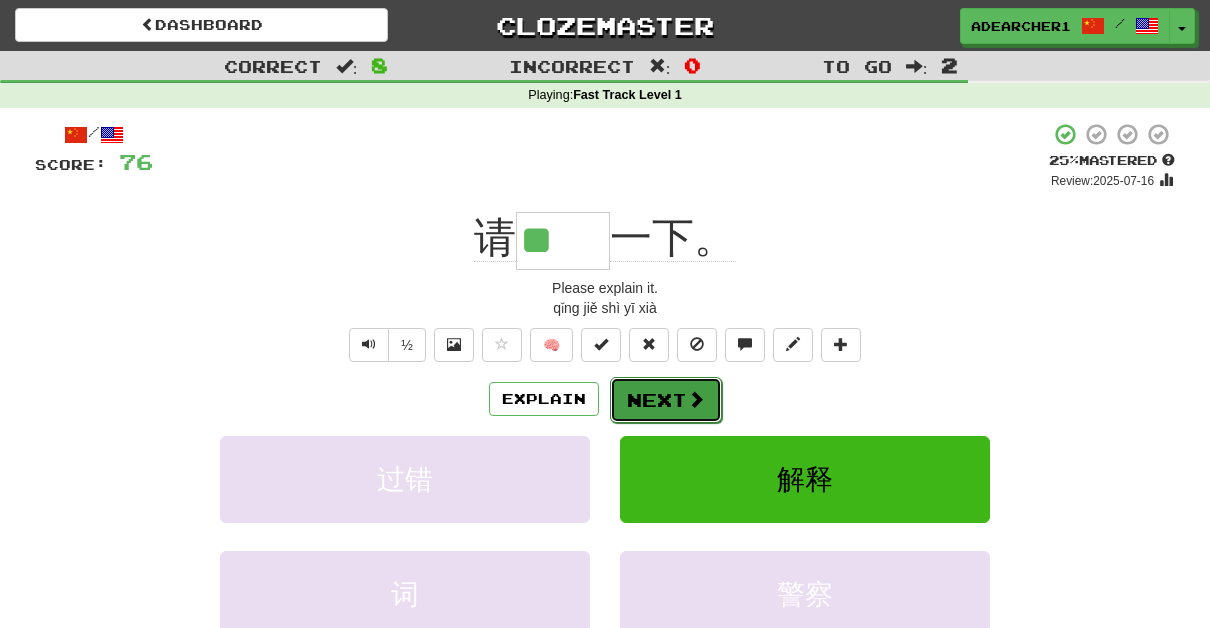 click on "Next" at bounding box center (666, 400) 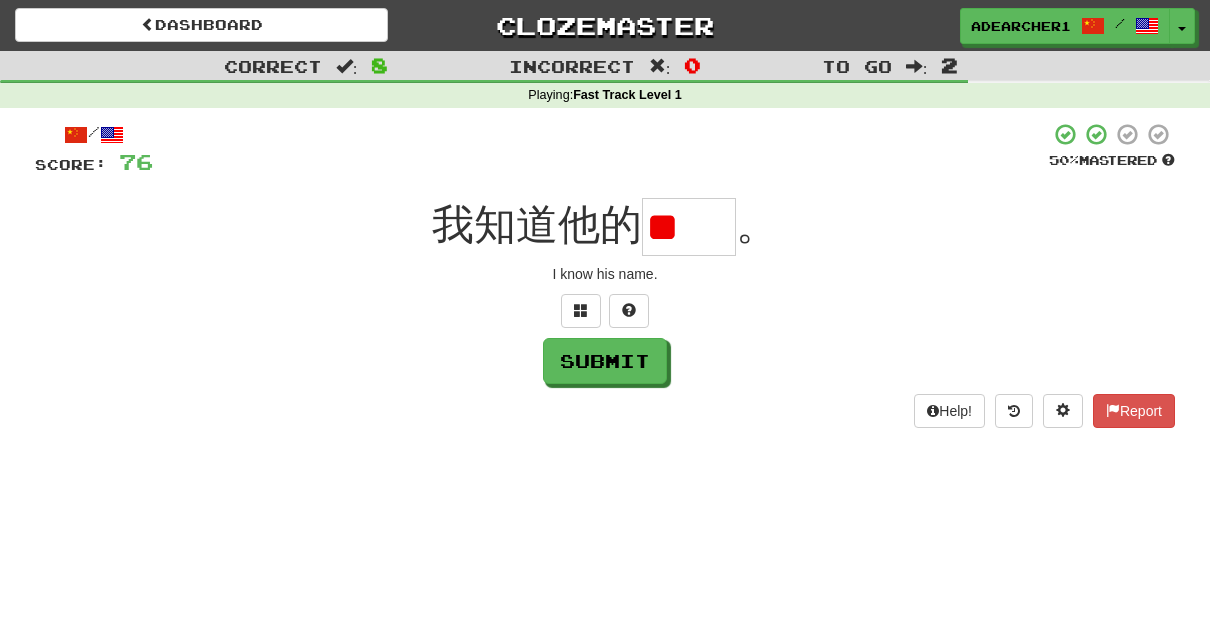 scroll, scrollTop: 0, scrollLeft: 0, axis: both 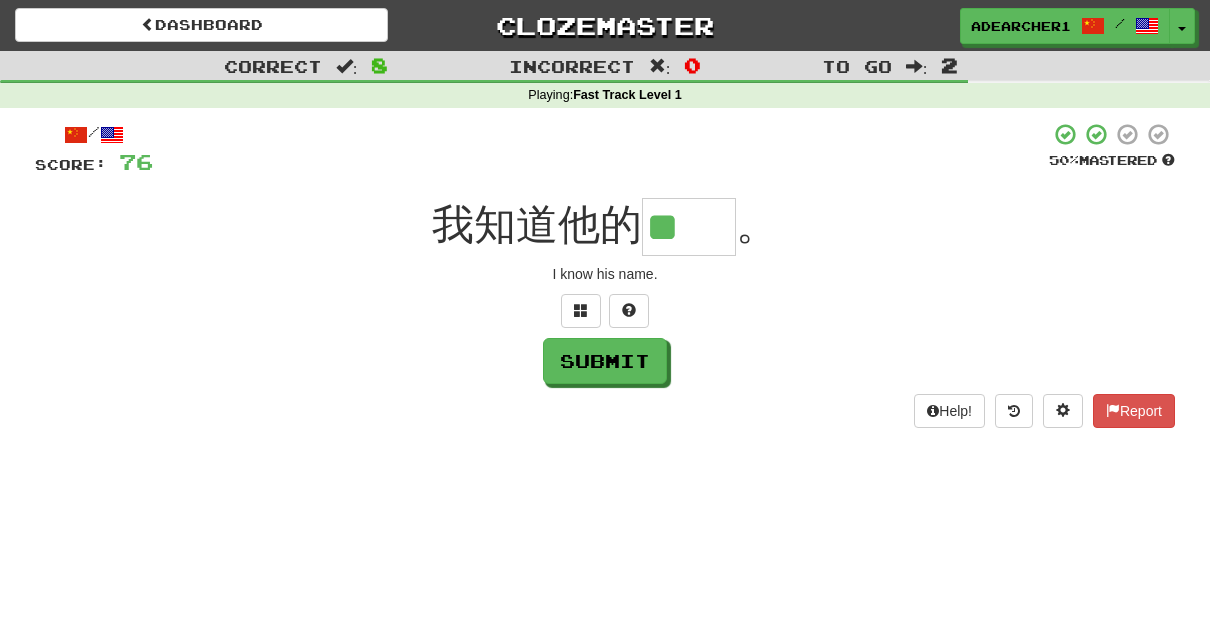type on "**" 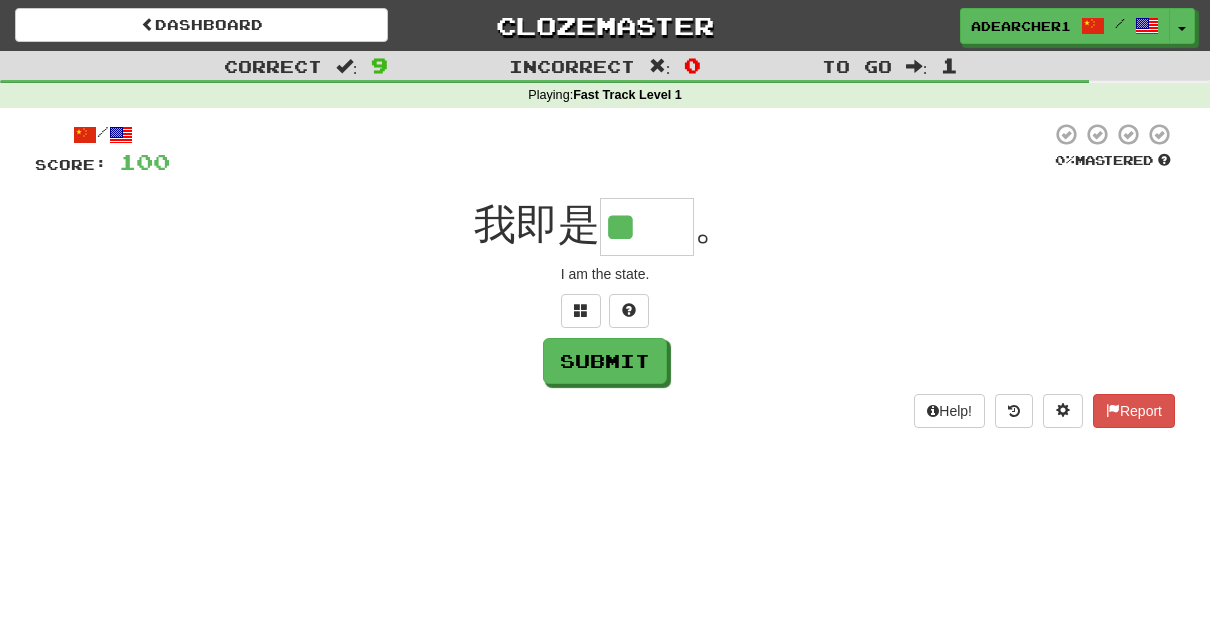type on "**" 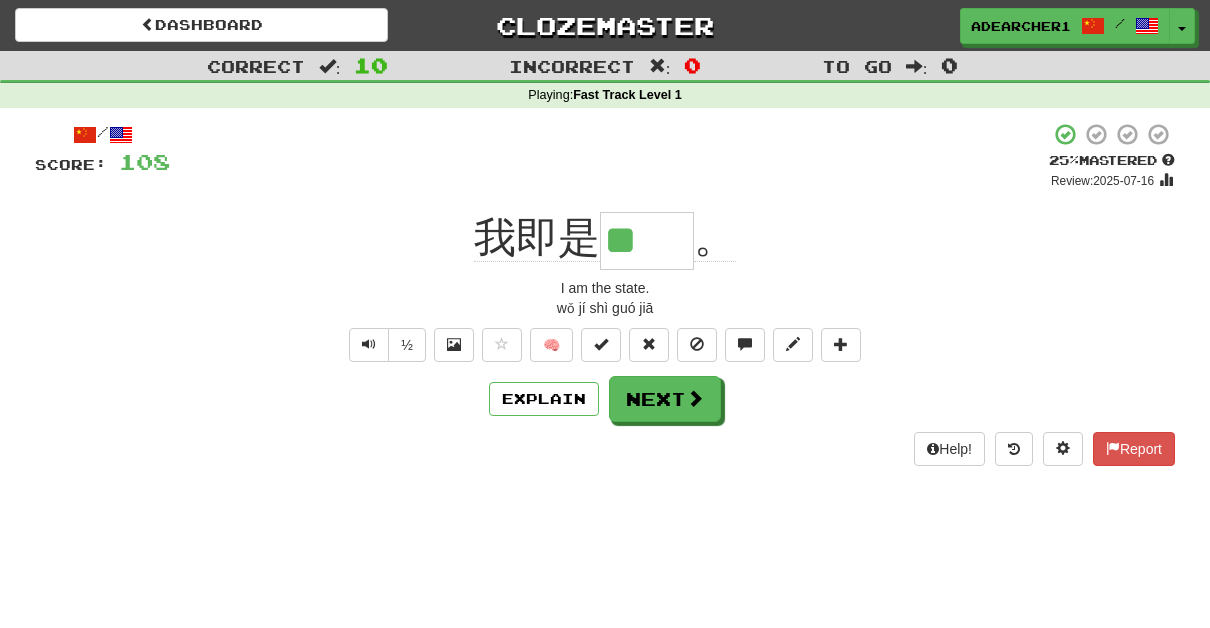 click on "我即是" 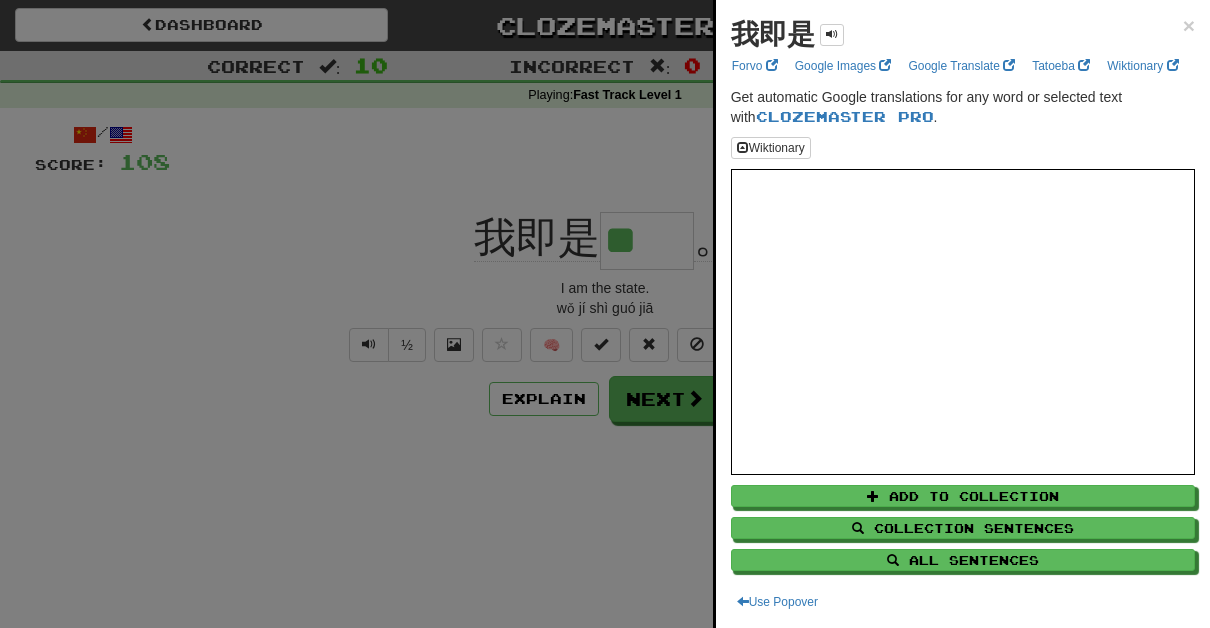 click at bounding box center (605, 314) 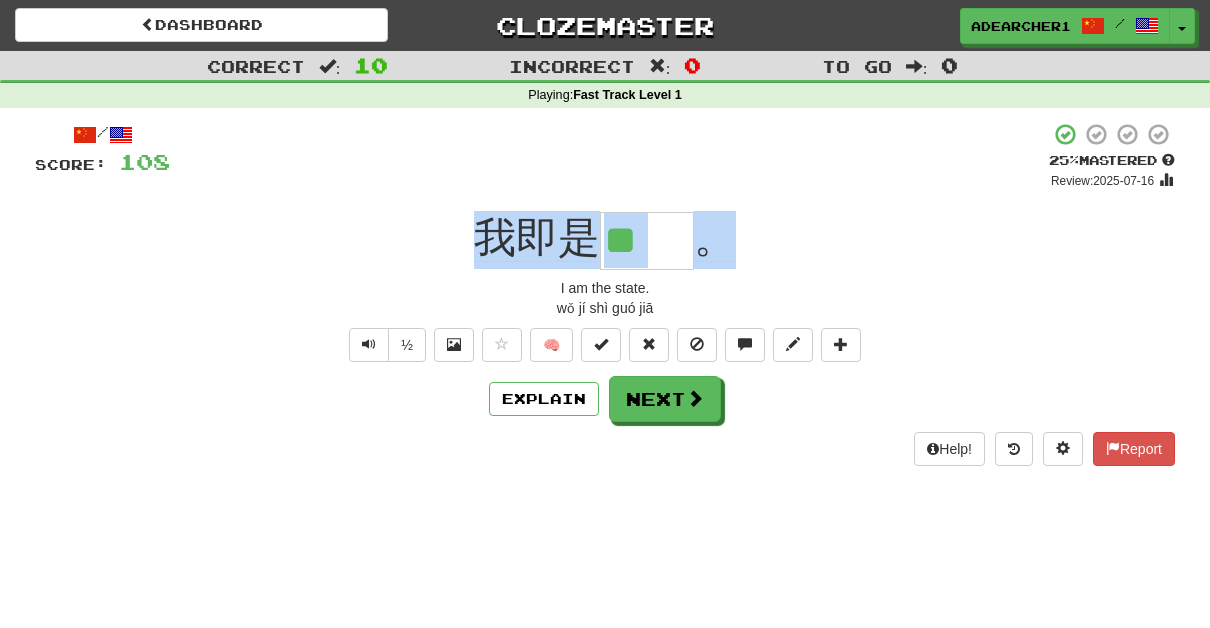 drag, startPoint x: 657, startPoint y: 229, endPoint x: 735, endPoint y: 232, distance: 78.05767 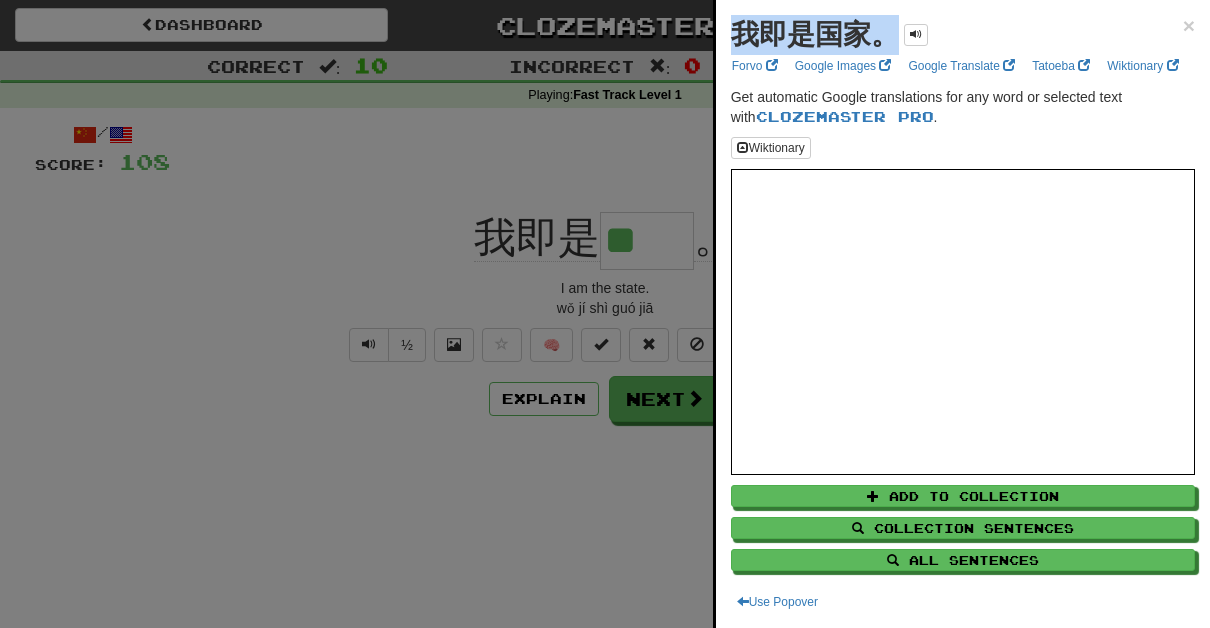 drag, startPoint x: 728, startPoint y: 33, endPoint x: 896, endPoint y: 44, distance: 168.35974 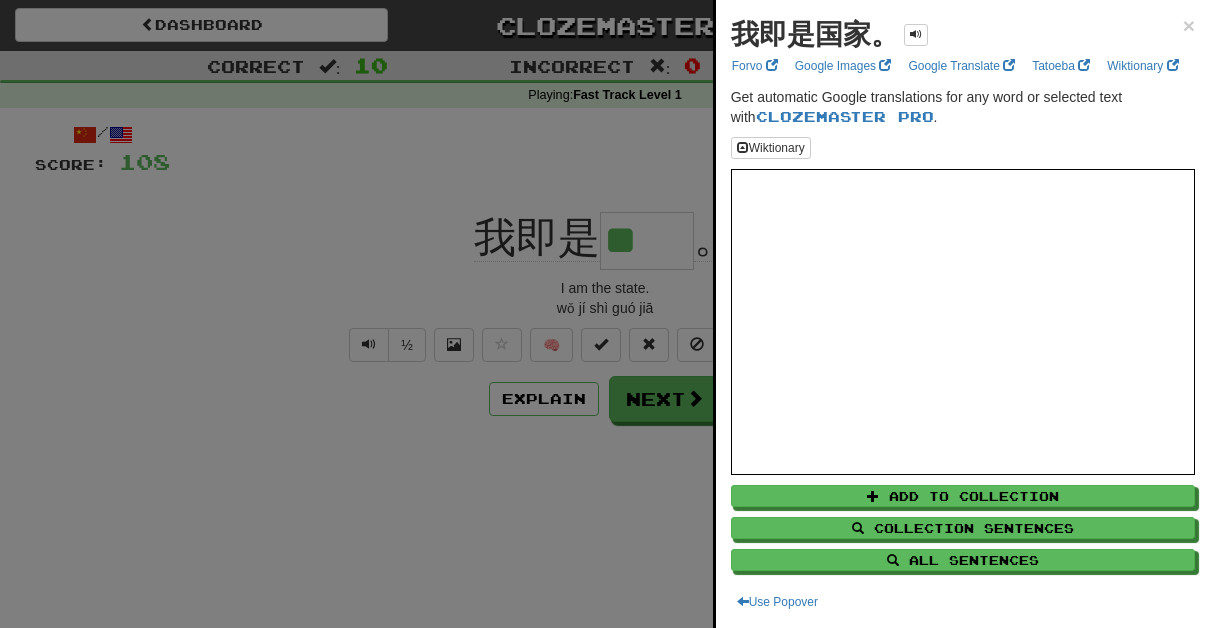 click at bounding box center (605, 314) 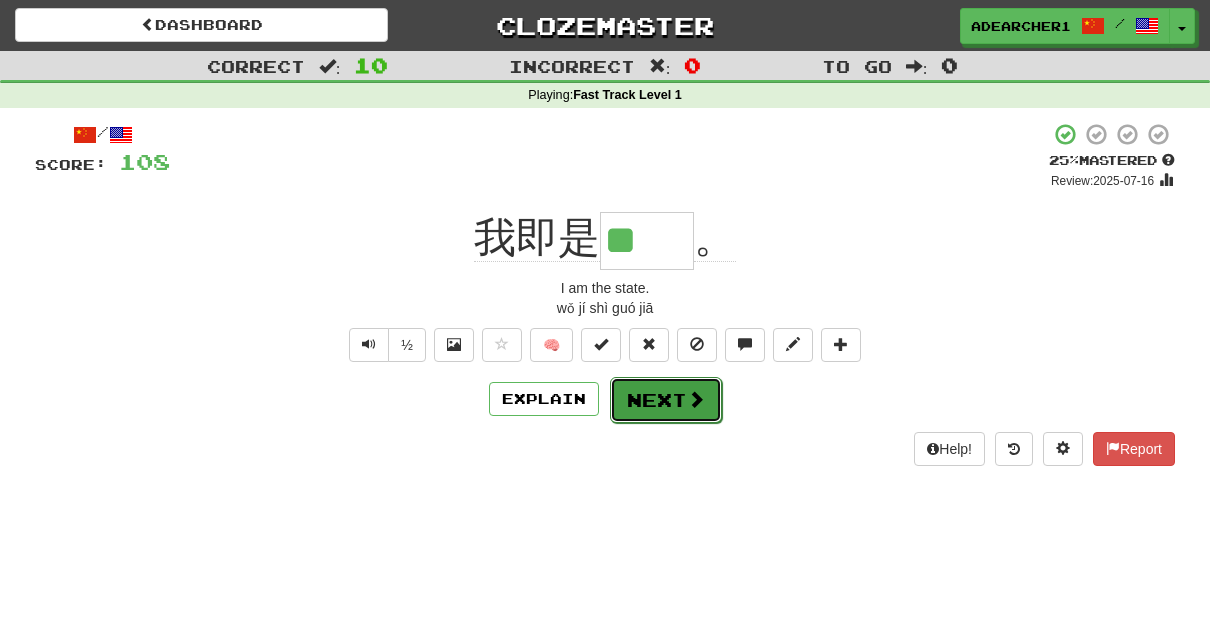 click on "Next" at bounding box center [666, 400] 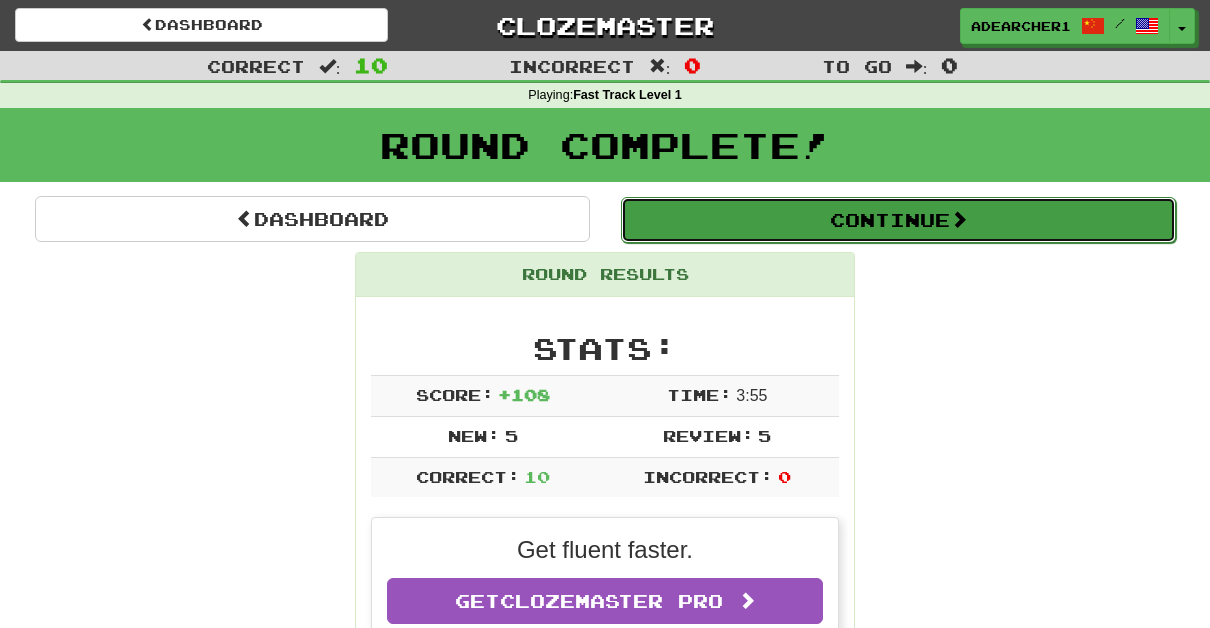click on "Continue" at bounding box center (898, 220) 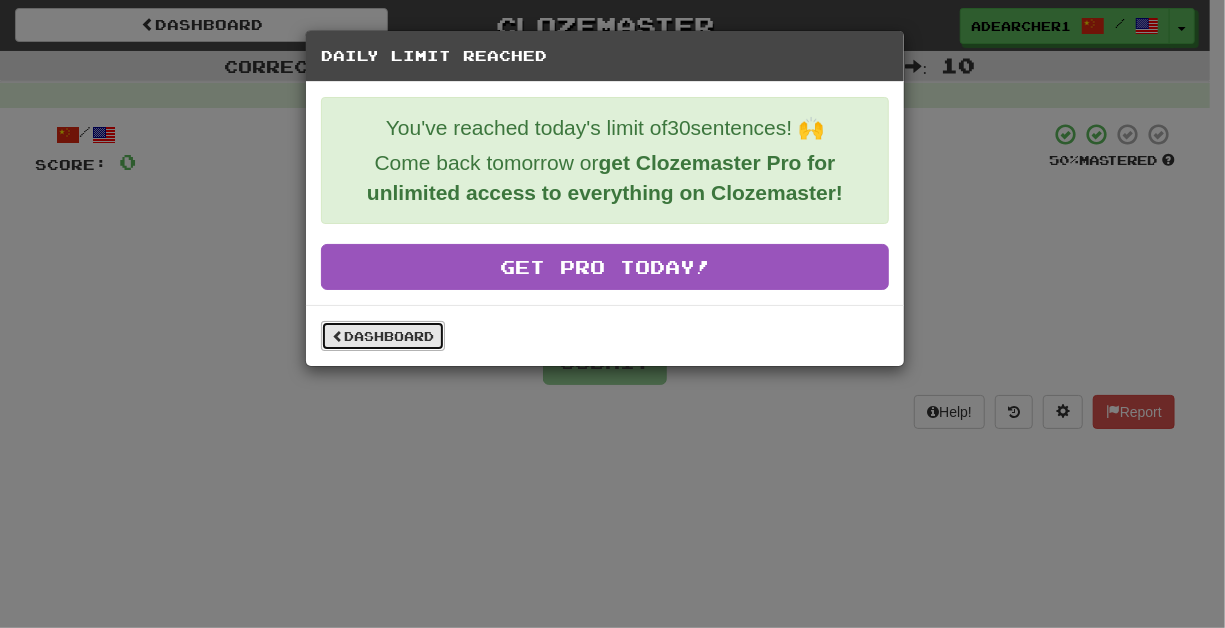 click on "Dashboard" at bounding box center [383, 336] 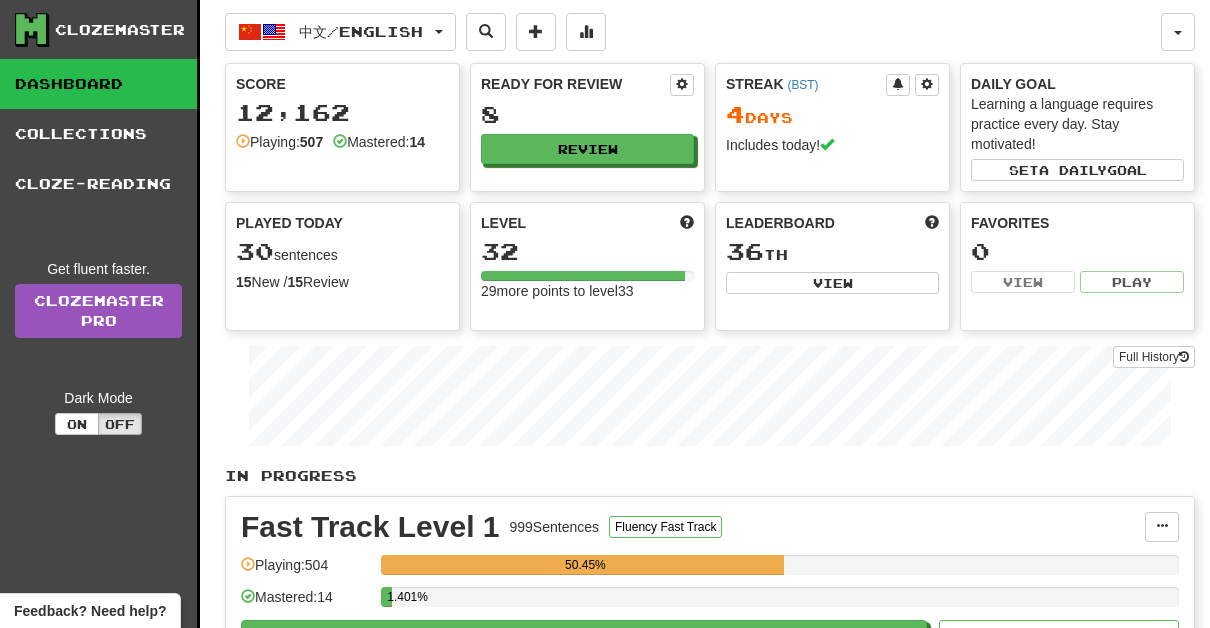 scroll, scrollTop: 0, scrollLeft: 0, axis: both 